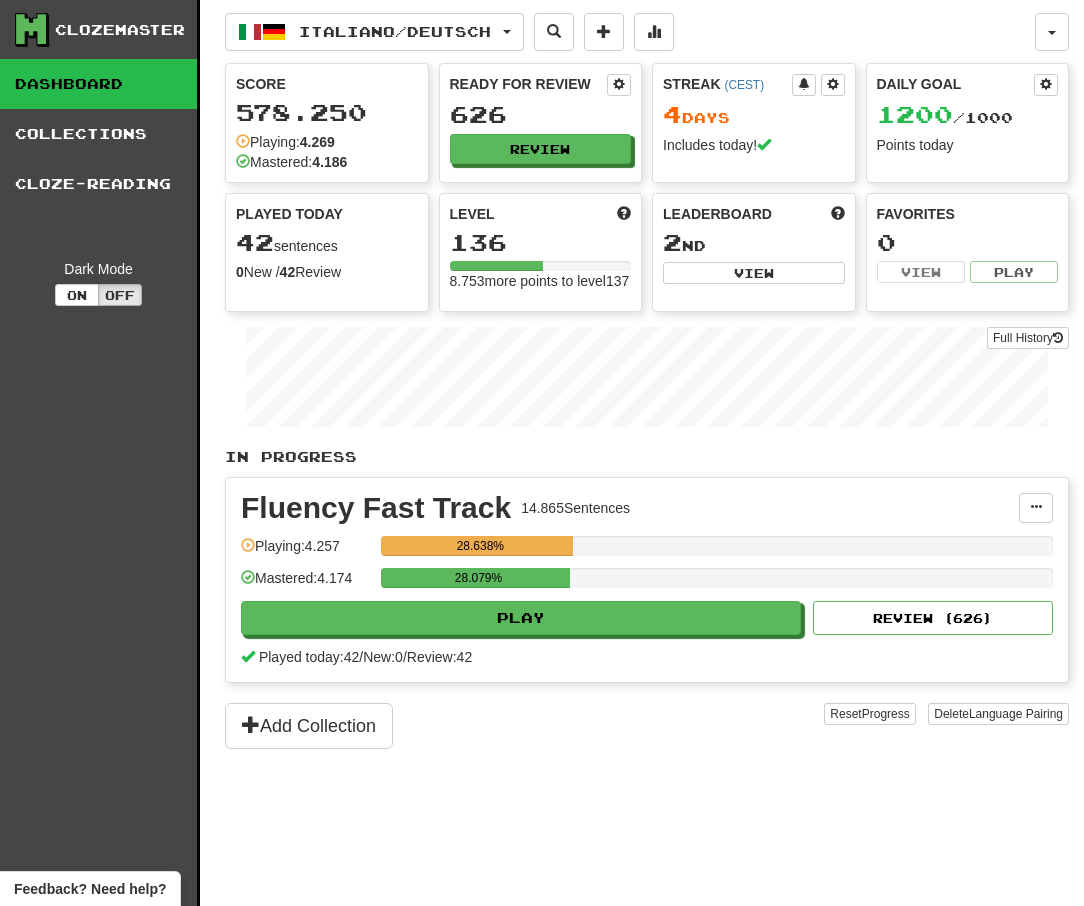 scroll, scrollTop: 0, scrollLeft: 0, axis: both 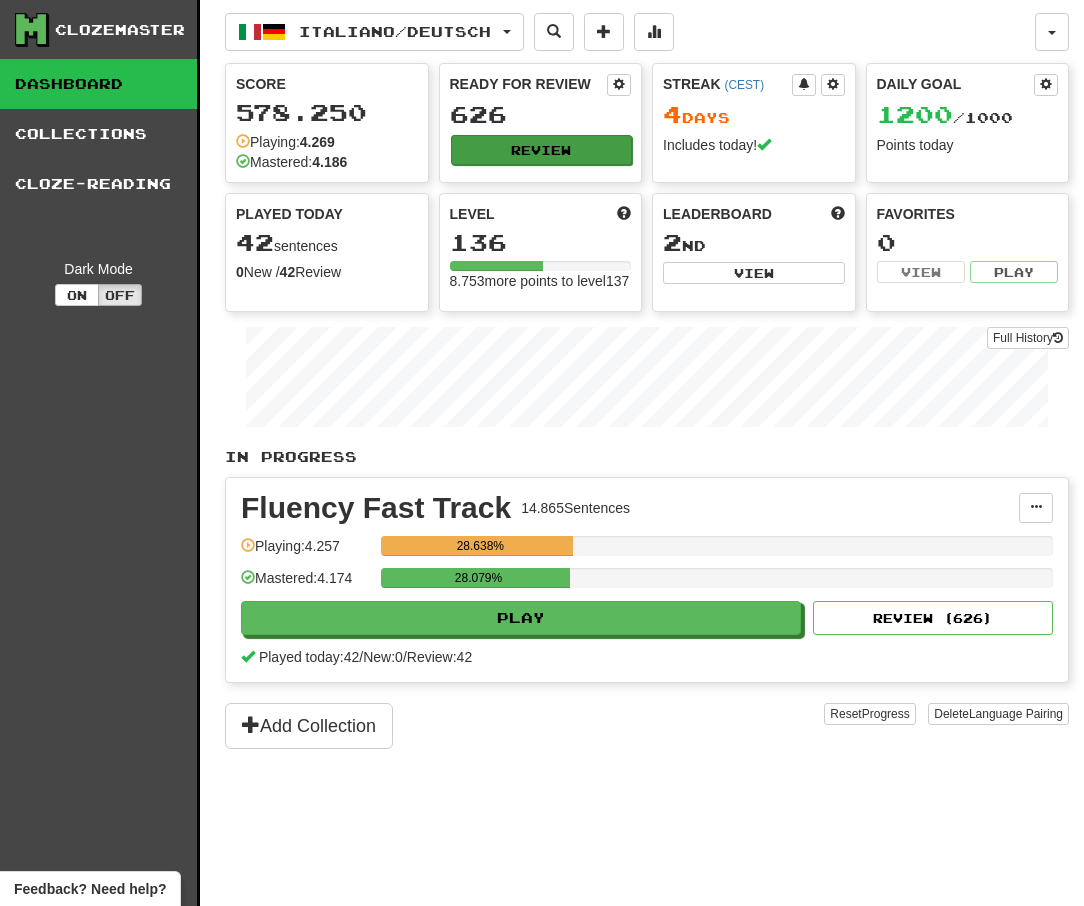 click on "Review" at bounding box center (542, 150) 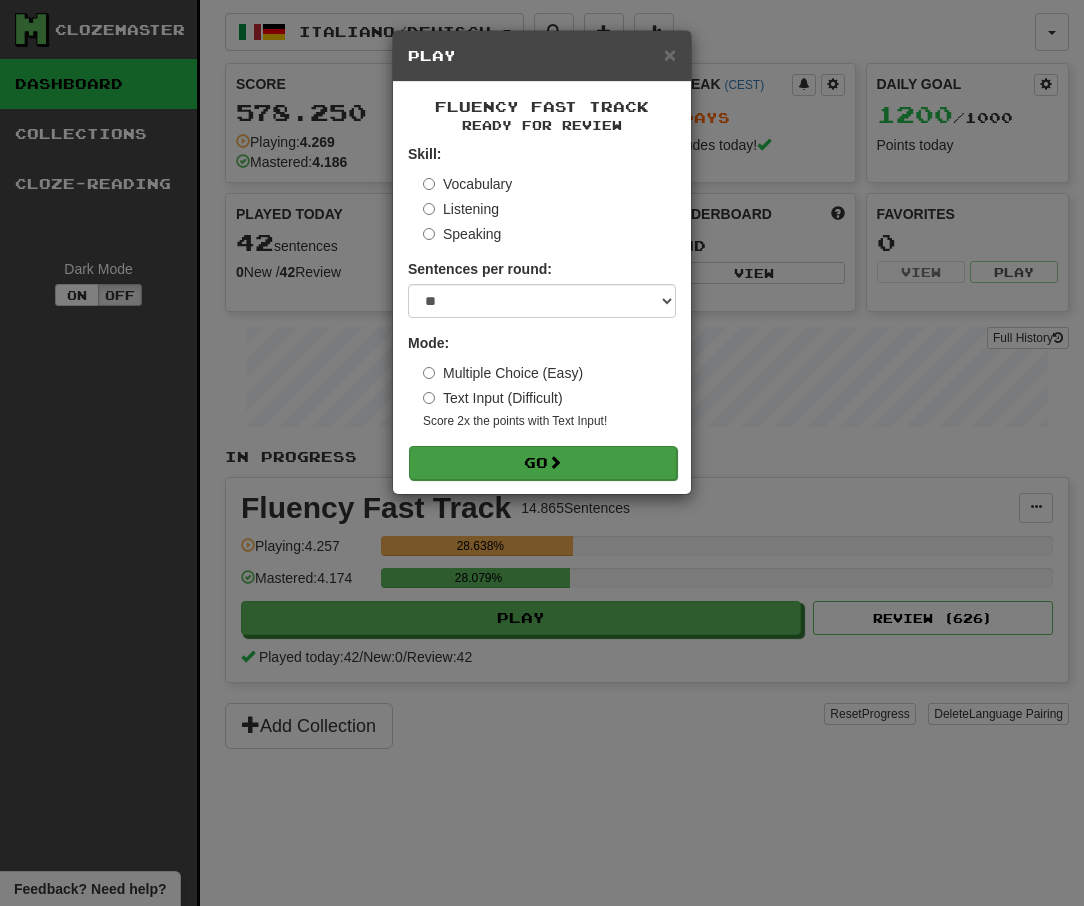 click on "Go" at bounding box center (543, 463) 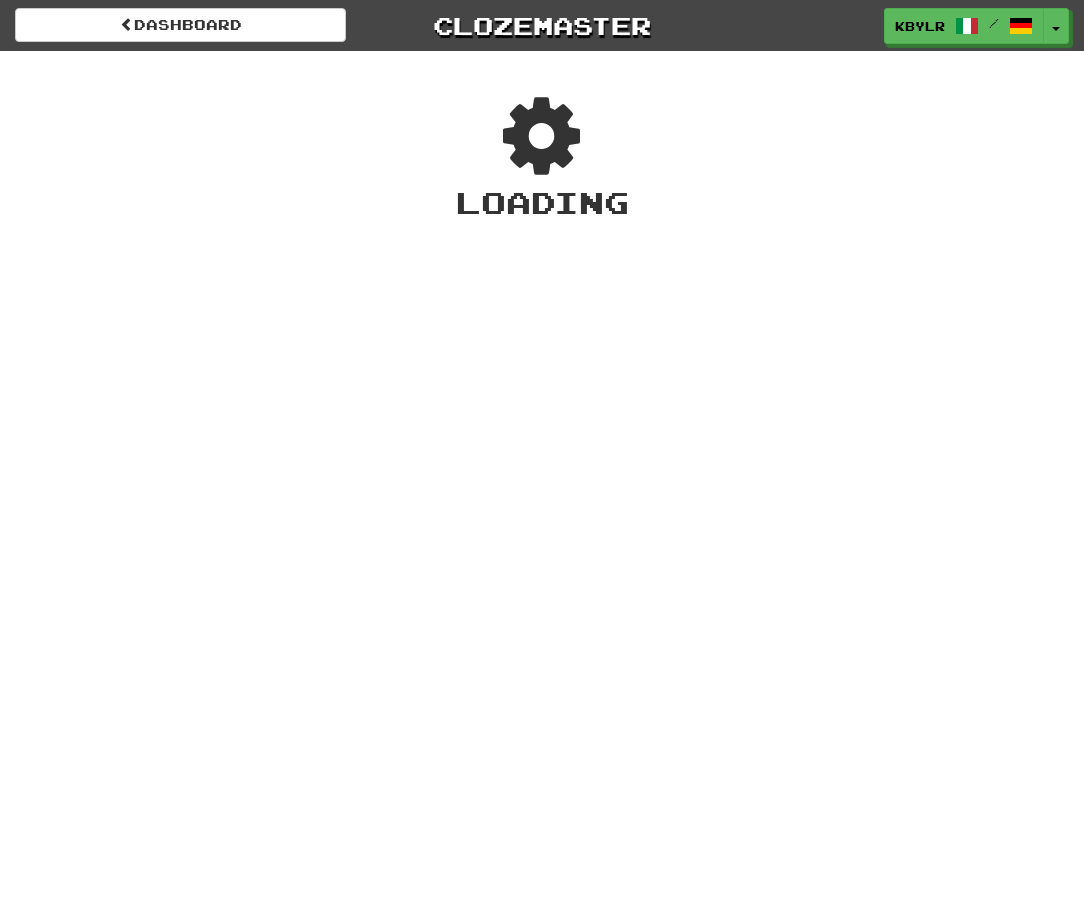 scroll, scrollTop: 0, scrollLeft: 0, axis: both 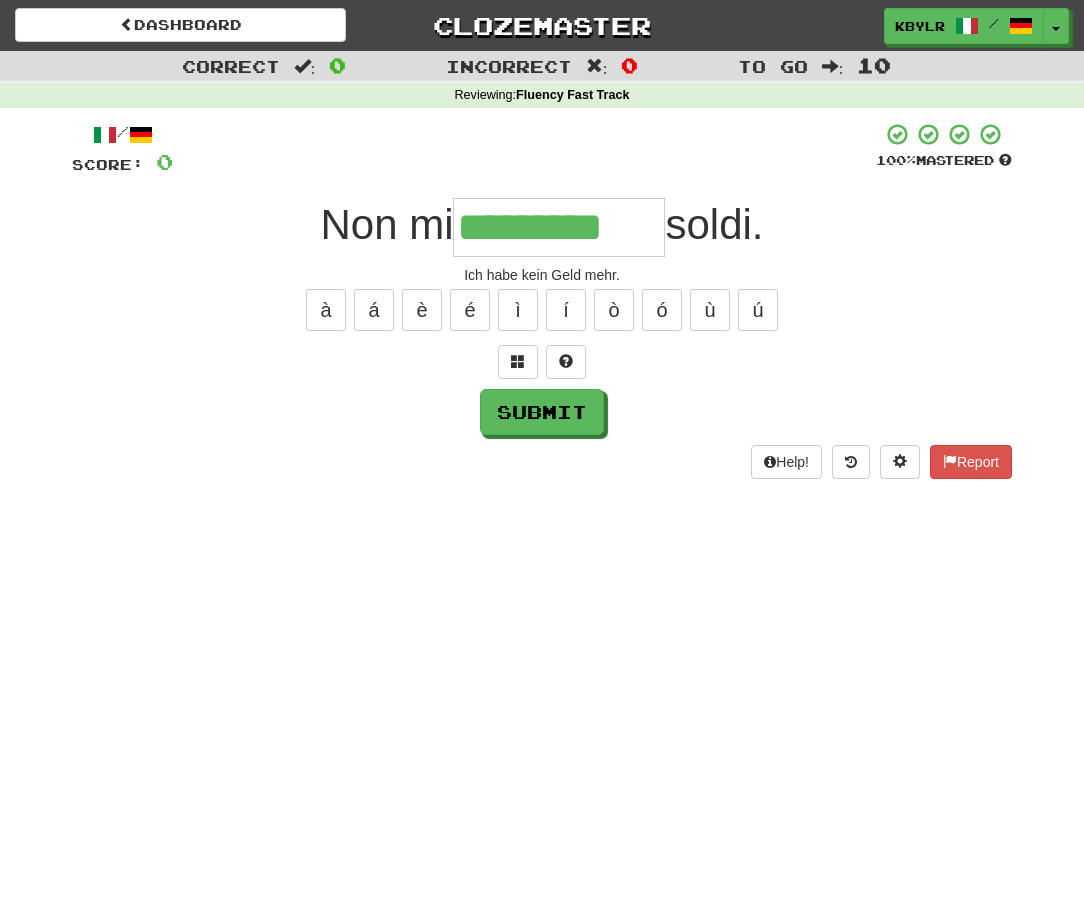 type on "*********" 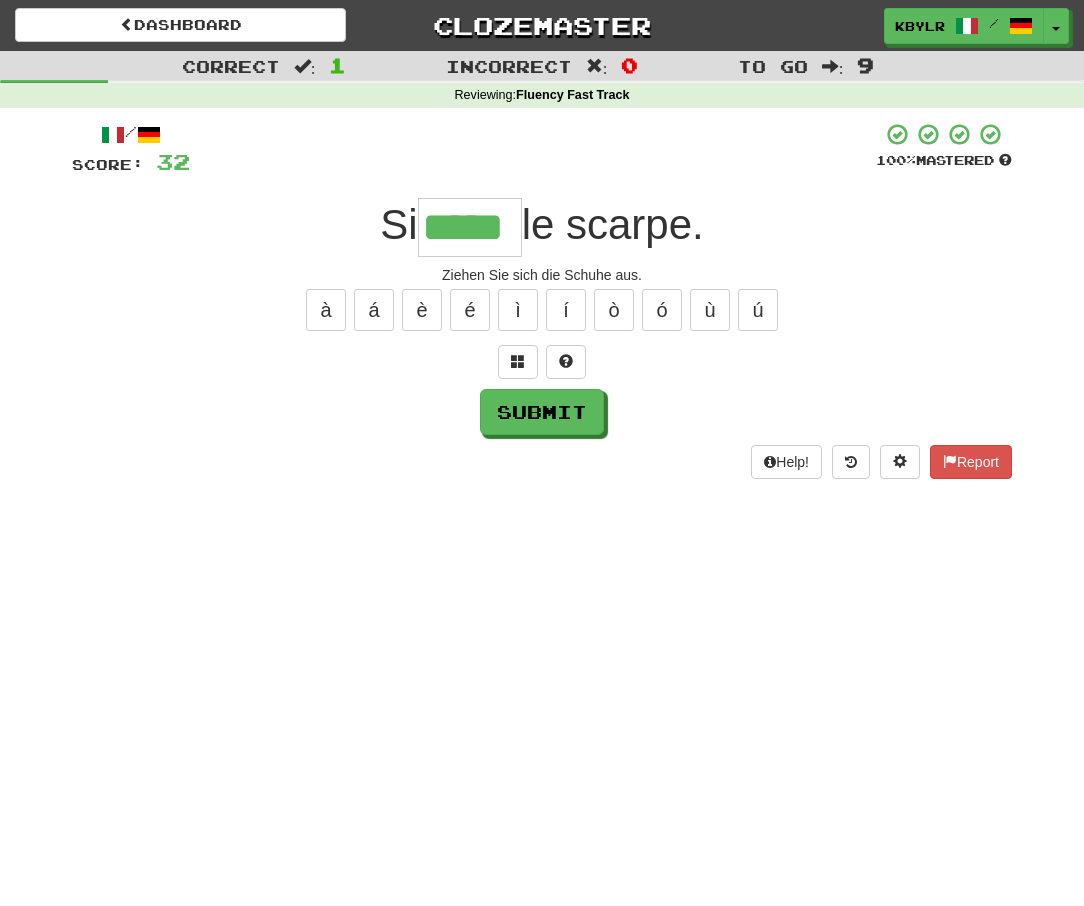 type on "*****" 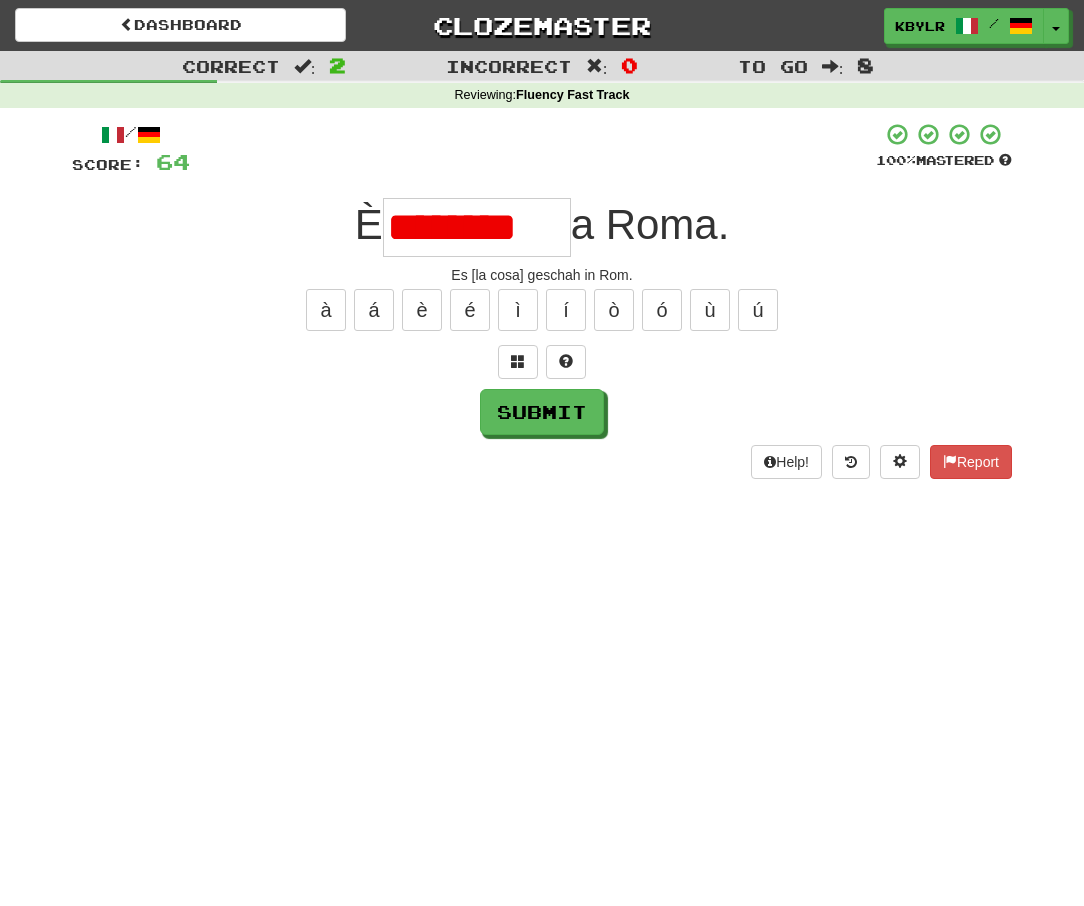 type on "********" 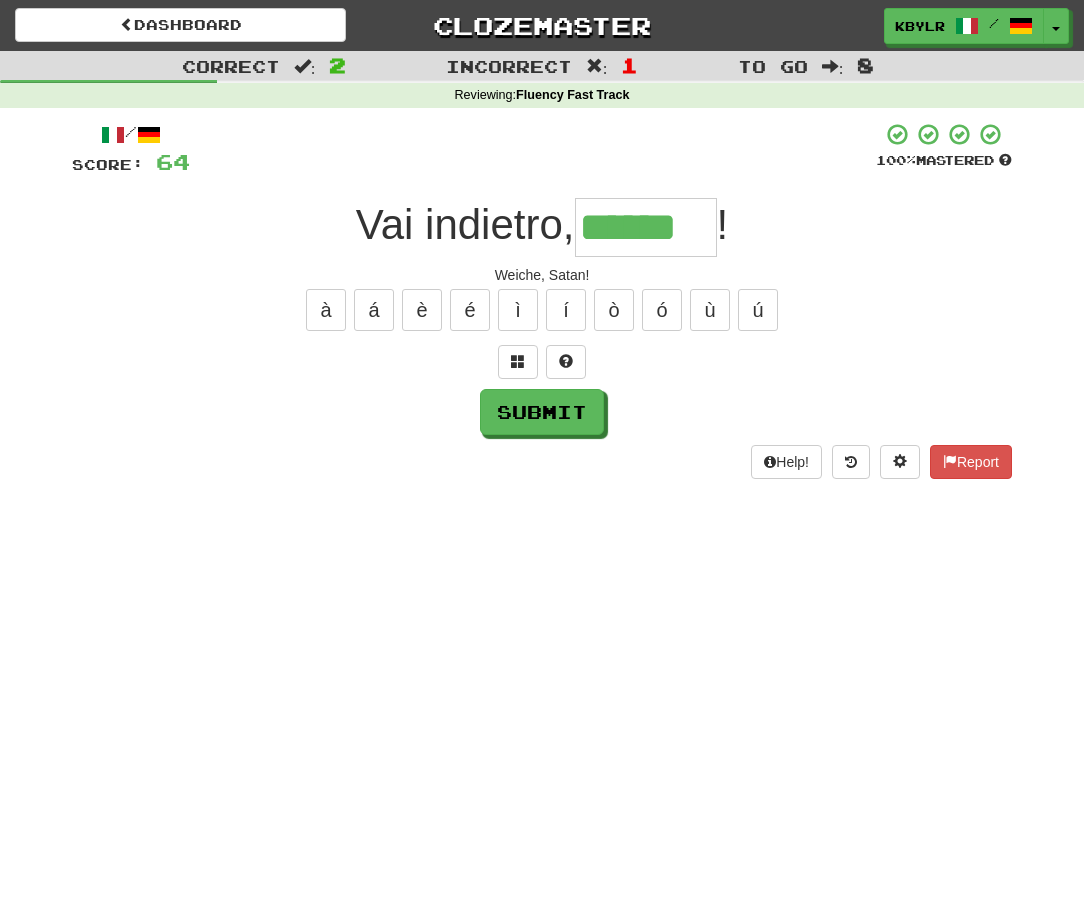 type on "******" 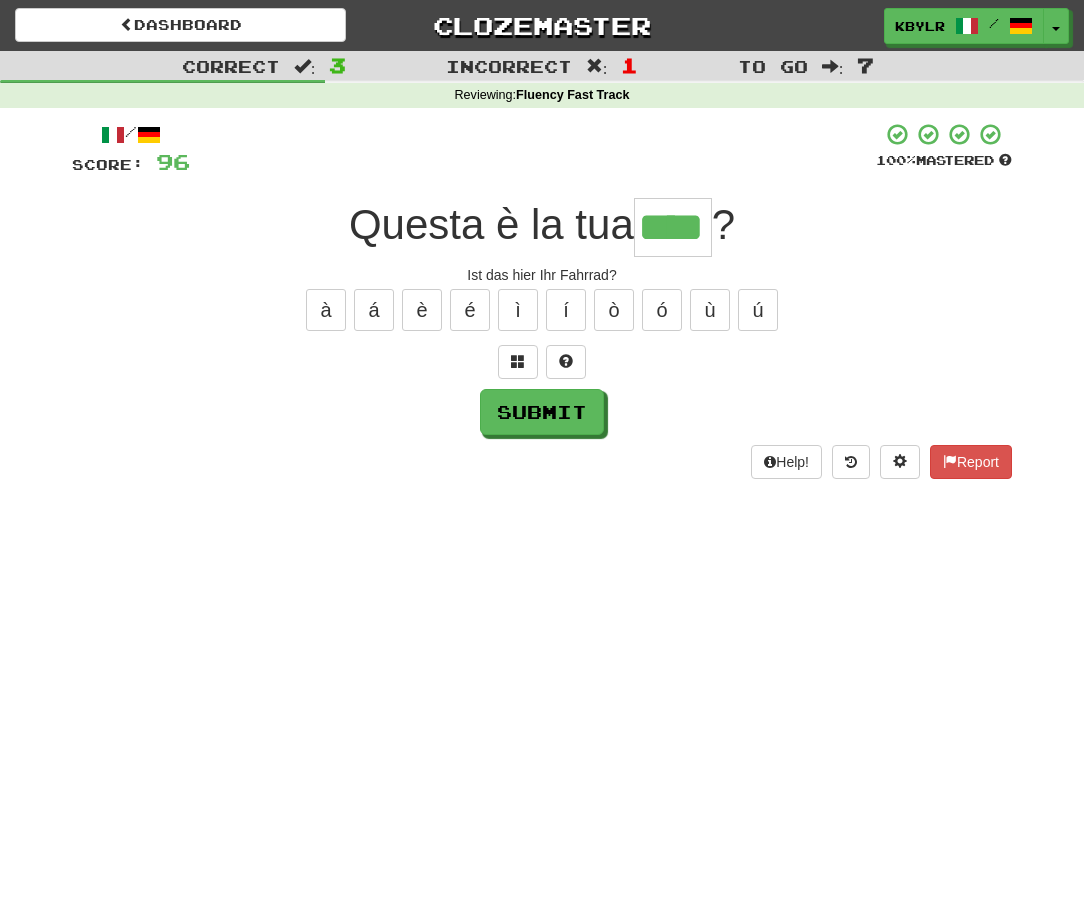 type on "****" 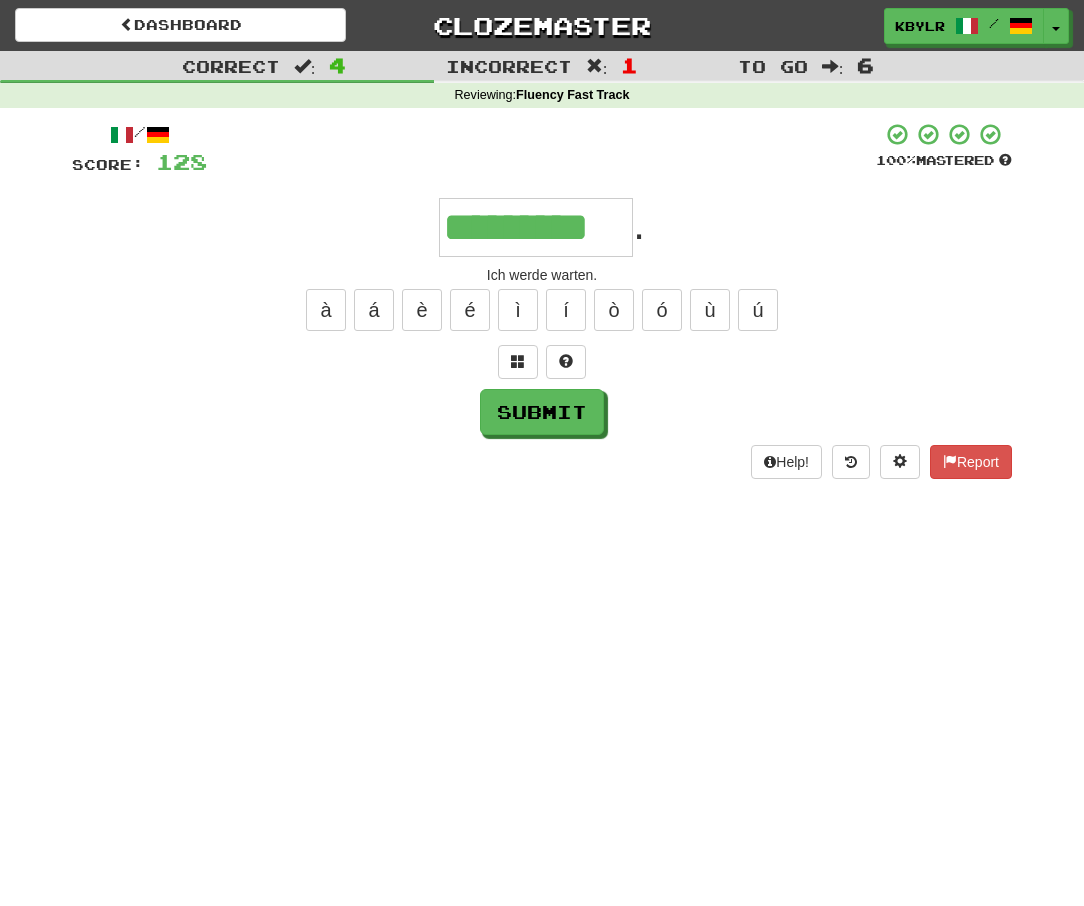 type on "*********" 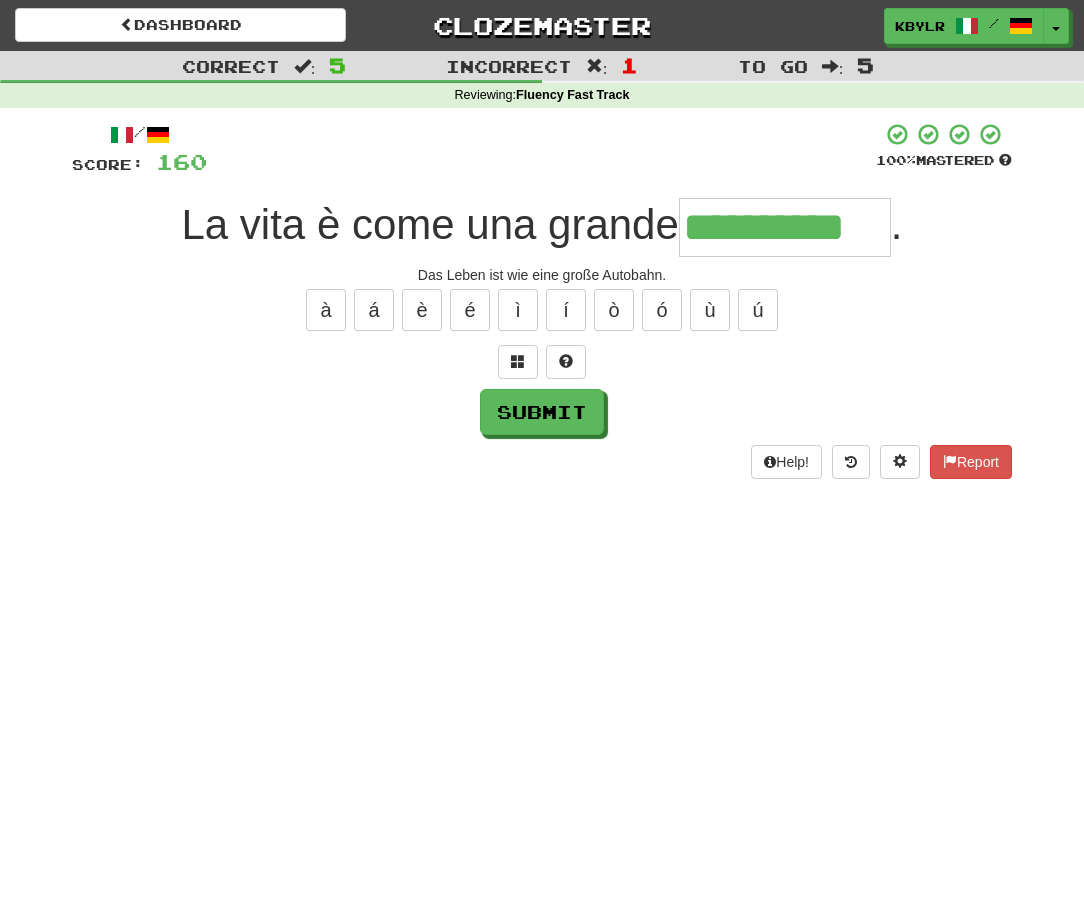 type on "**********" 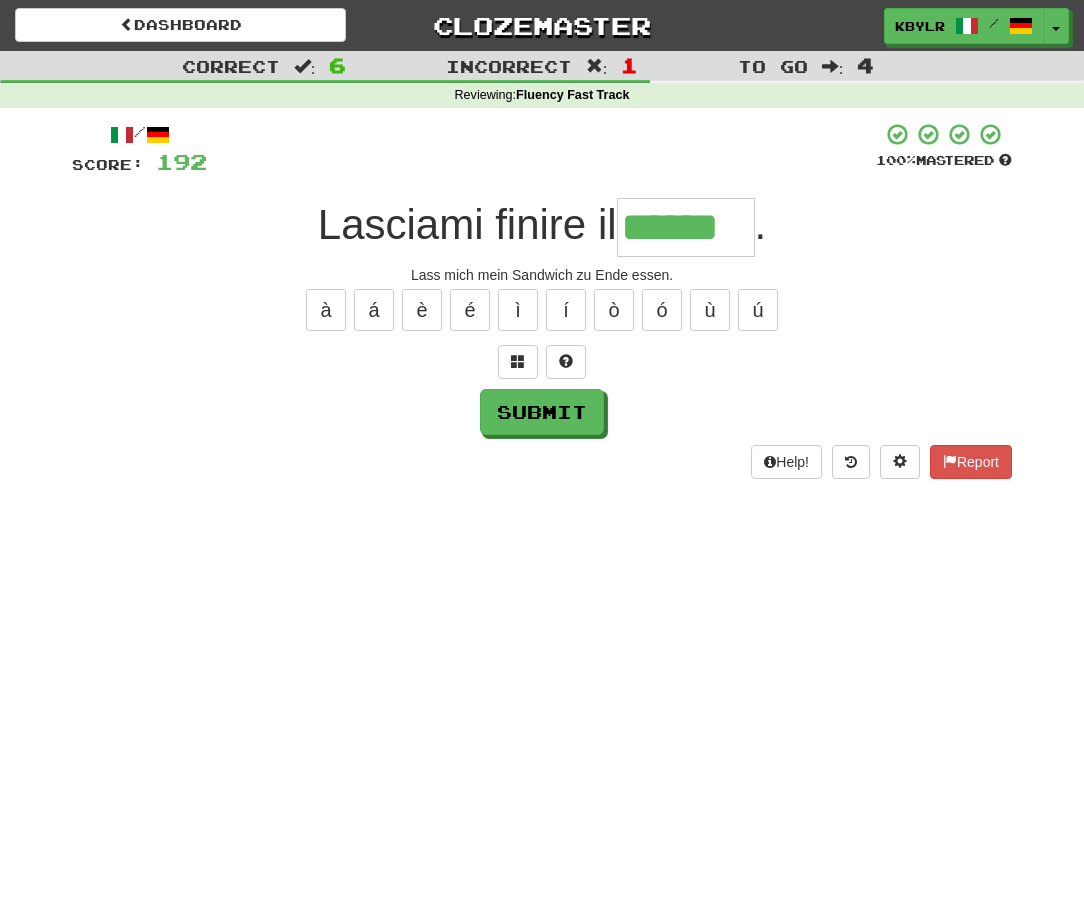 type on "******" 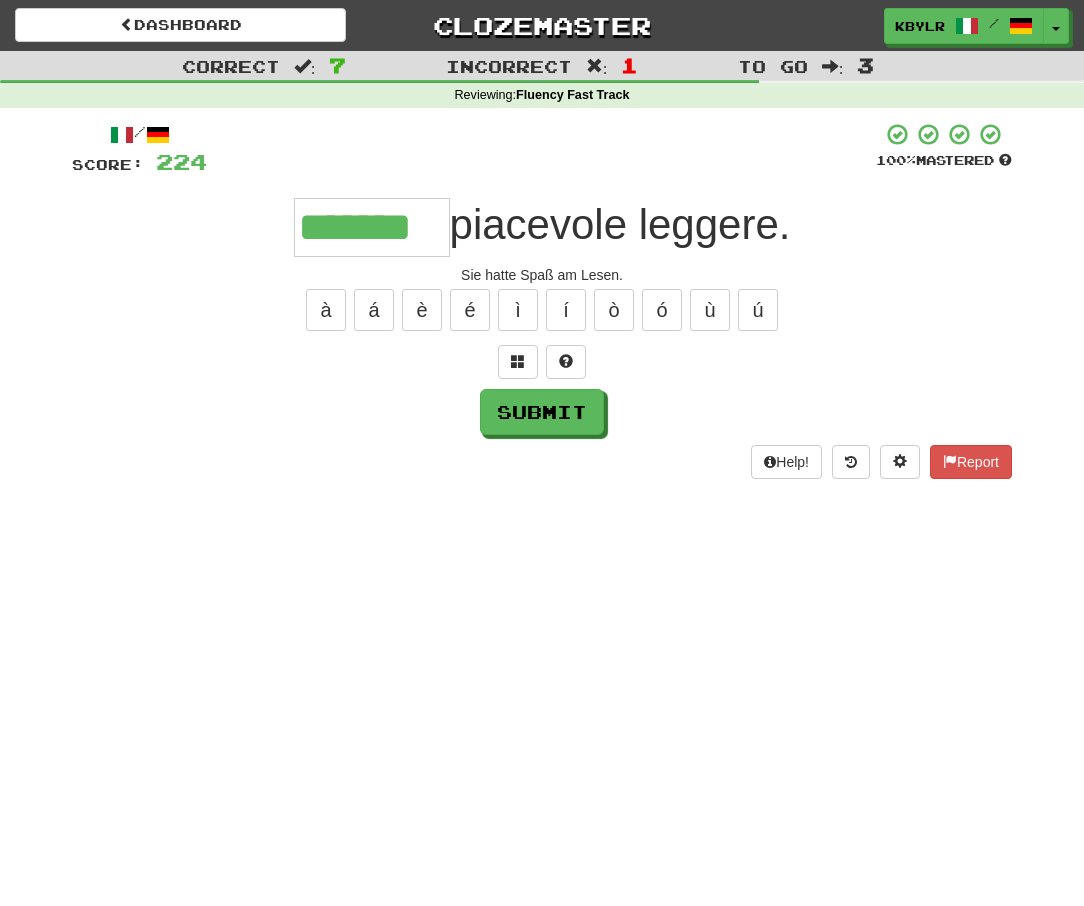 type on "*******" 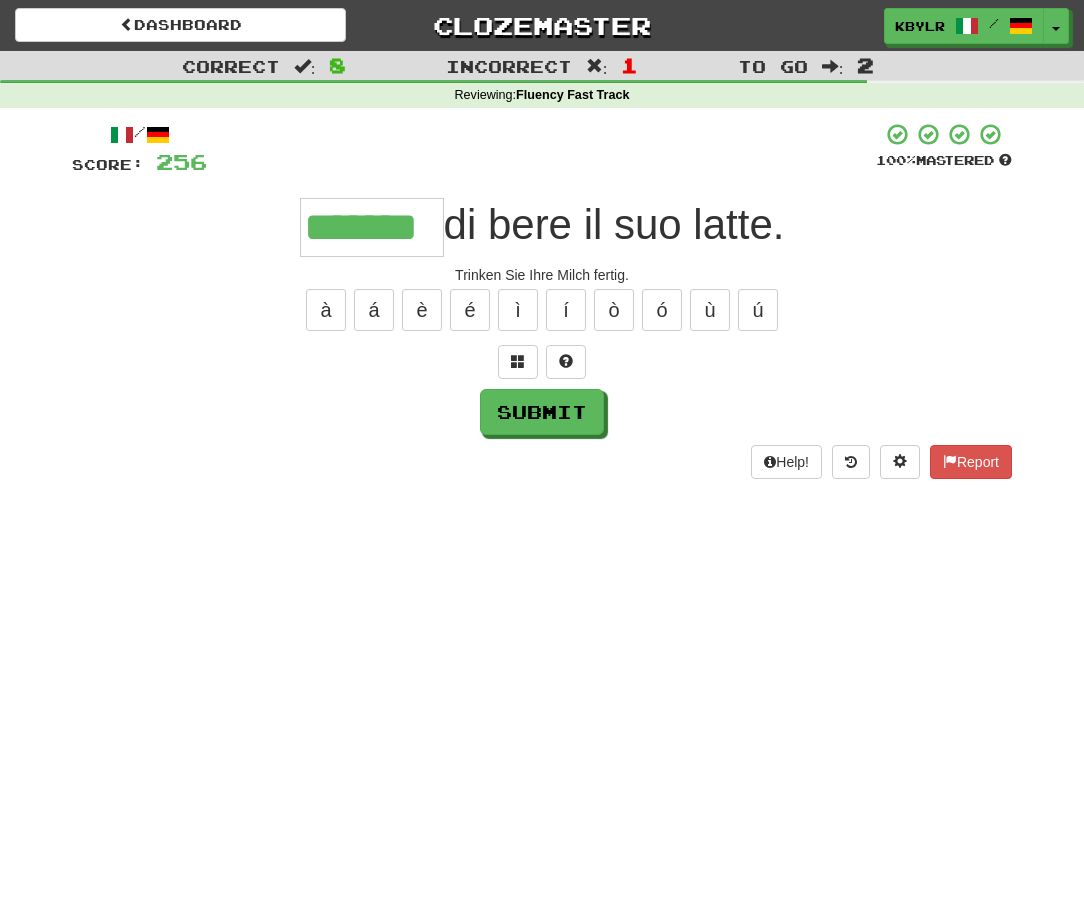 type on "*******" 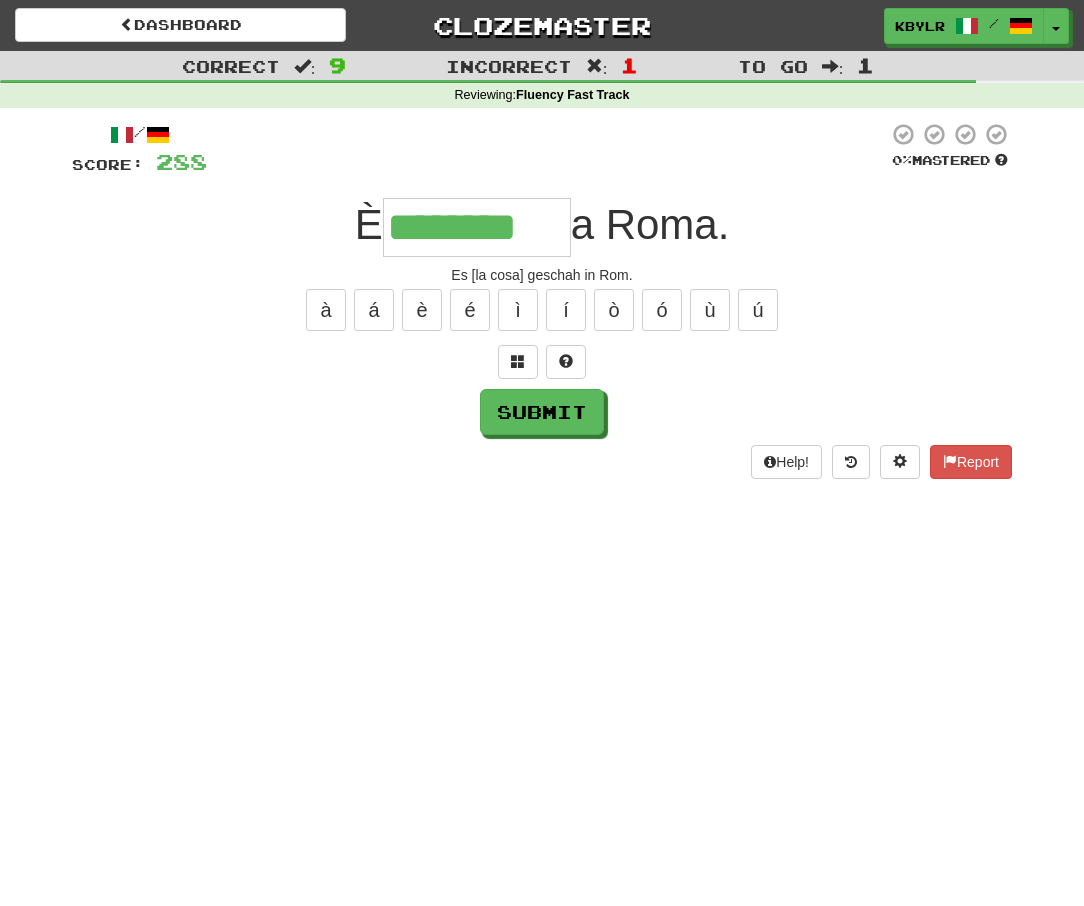 type on "********" 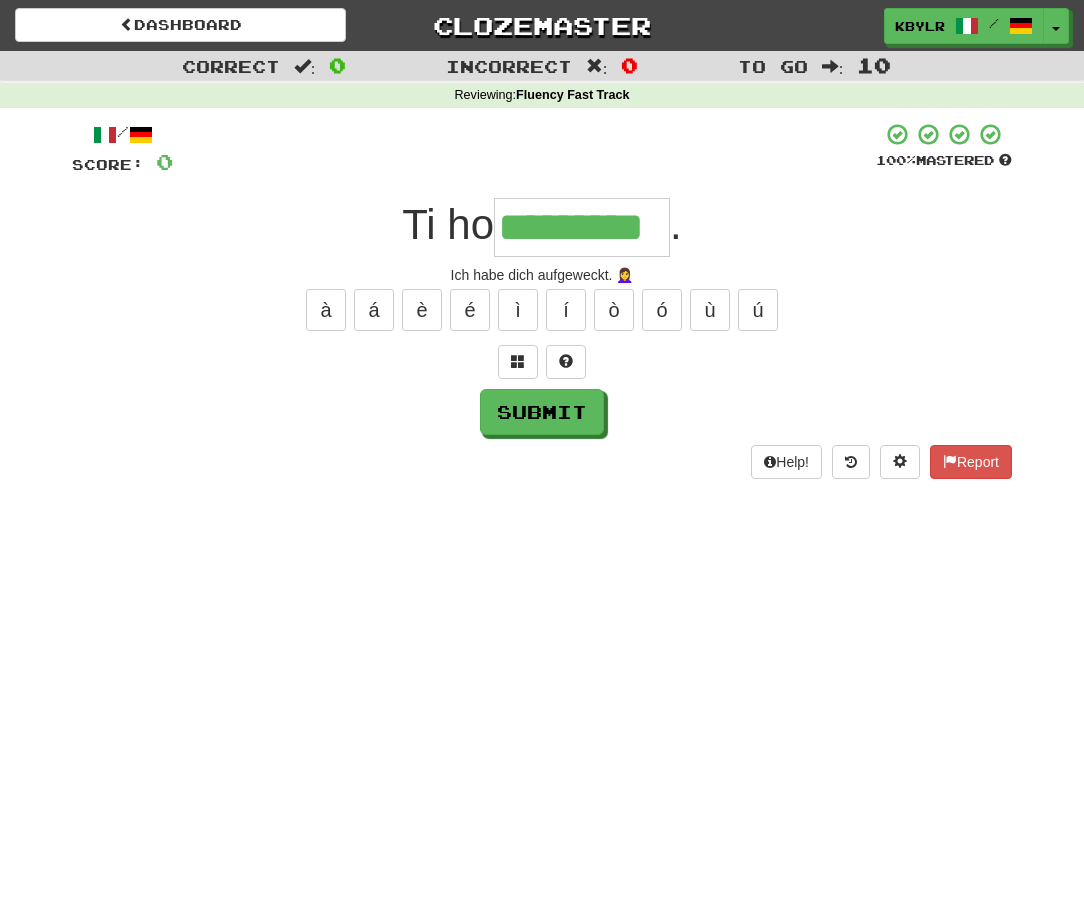 type on "*********" 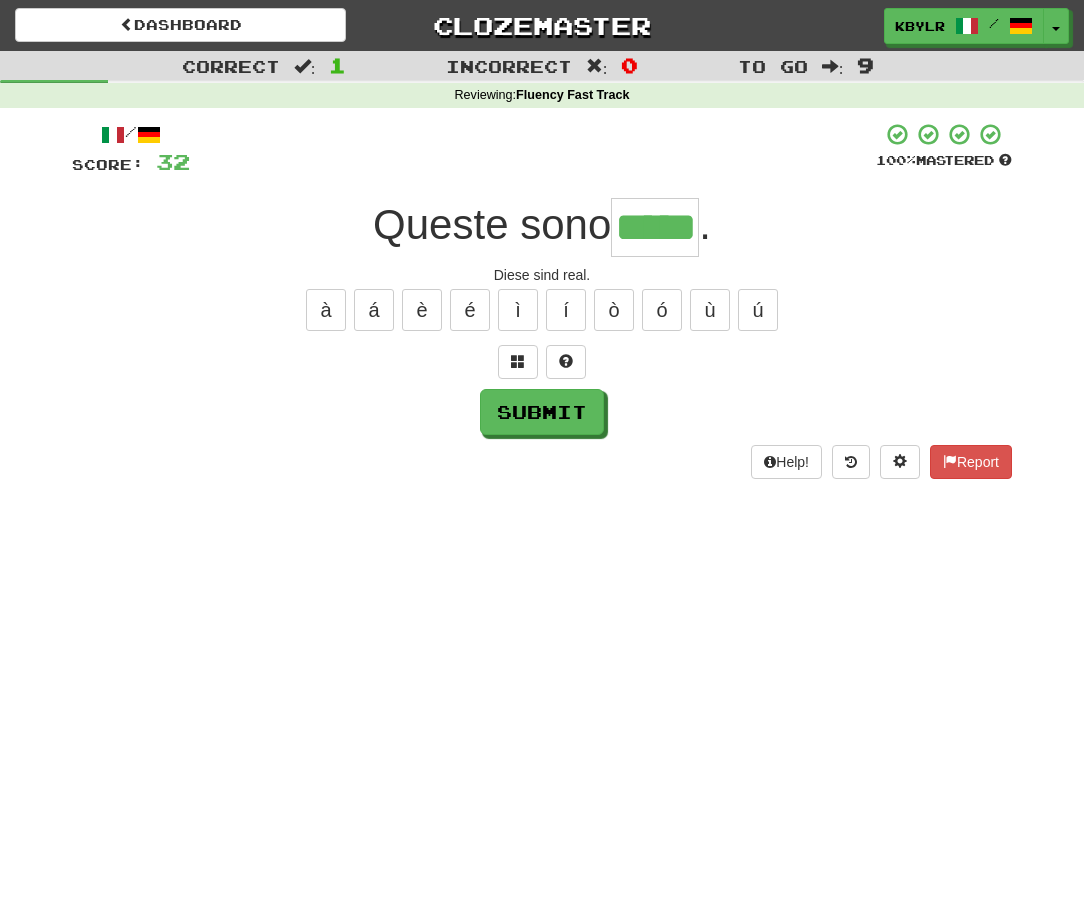 type on "*****" 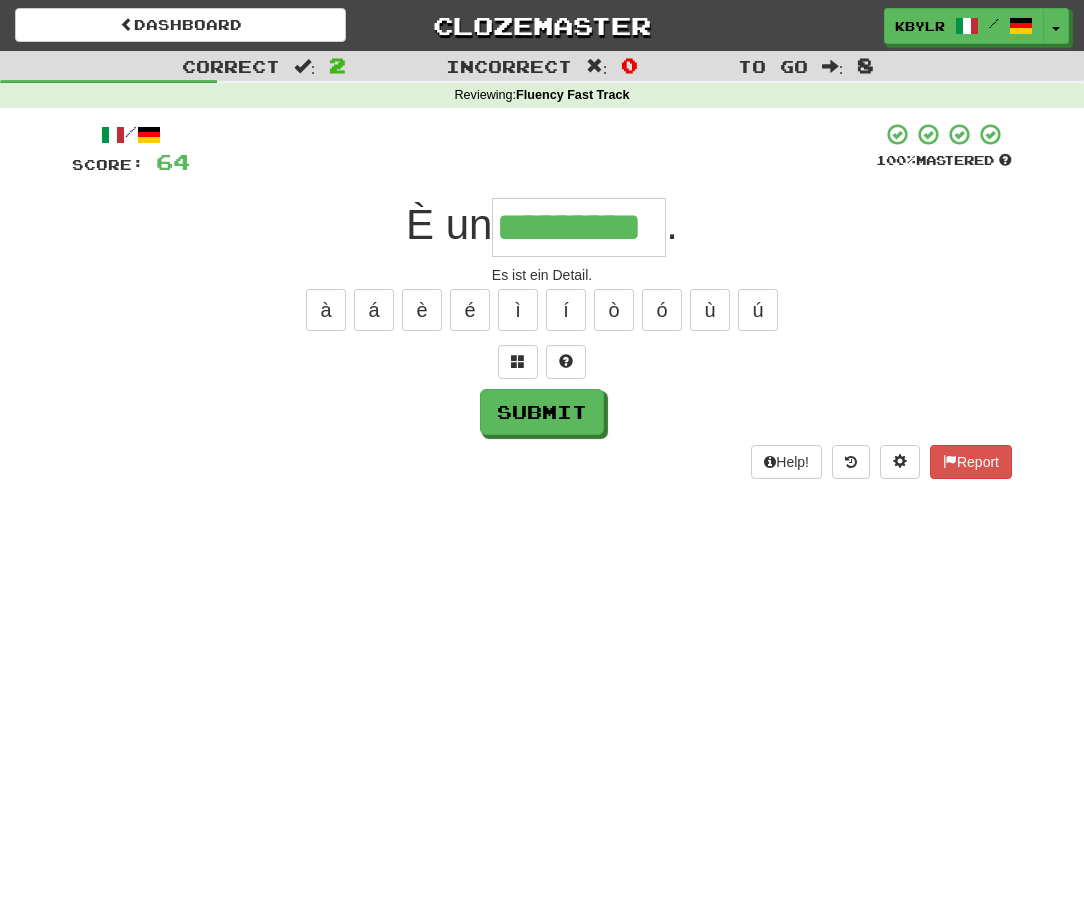 type on "*********" 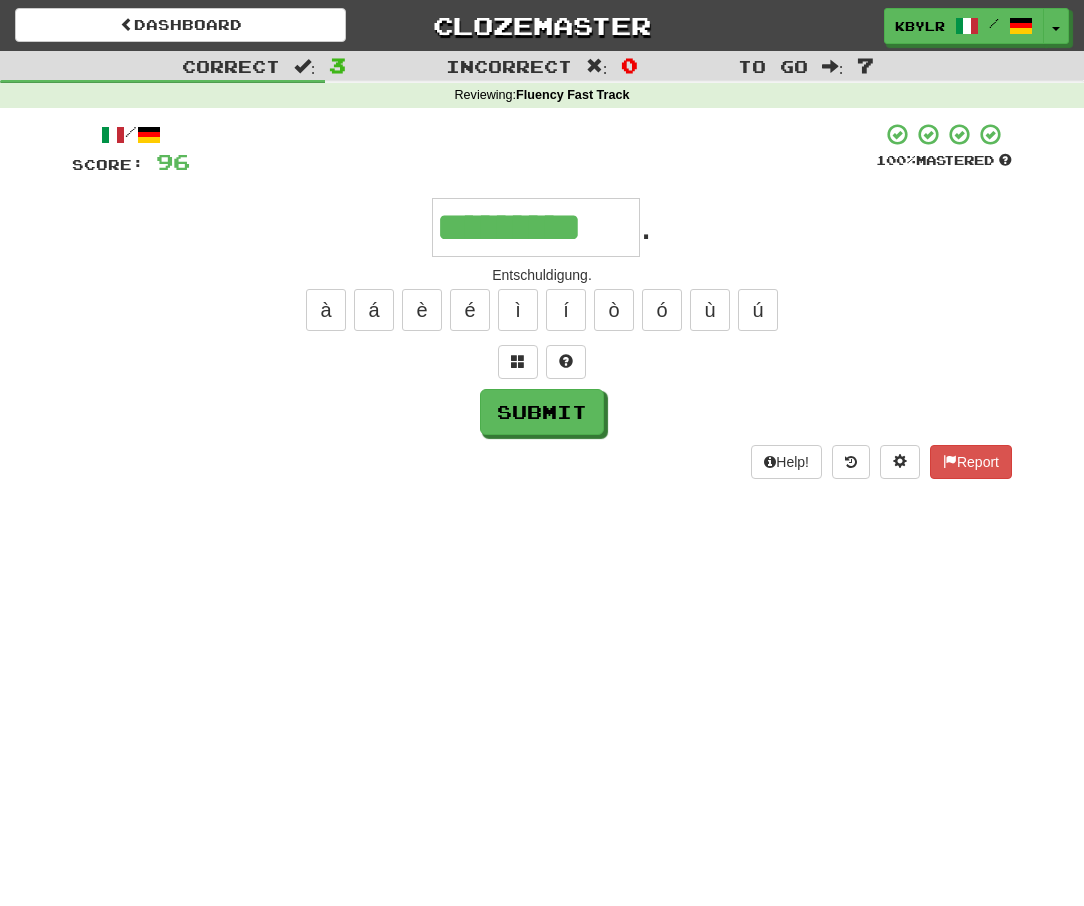 type on "*********" 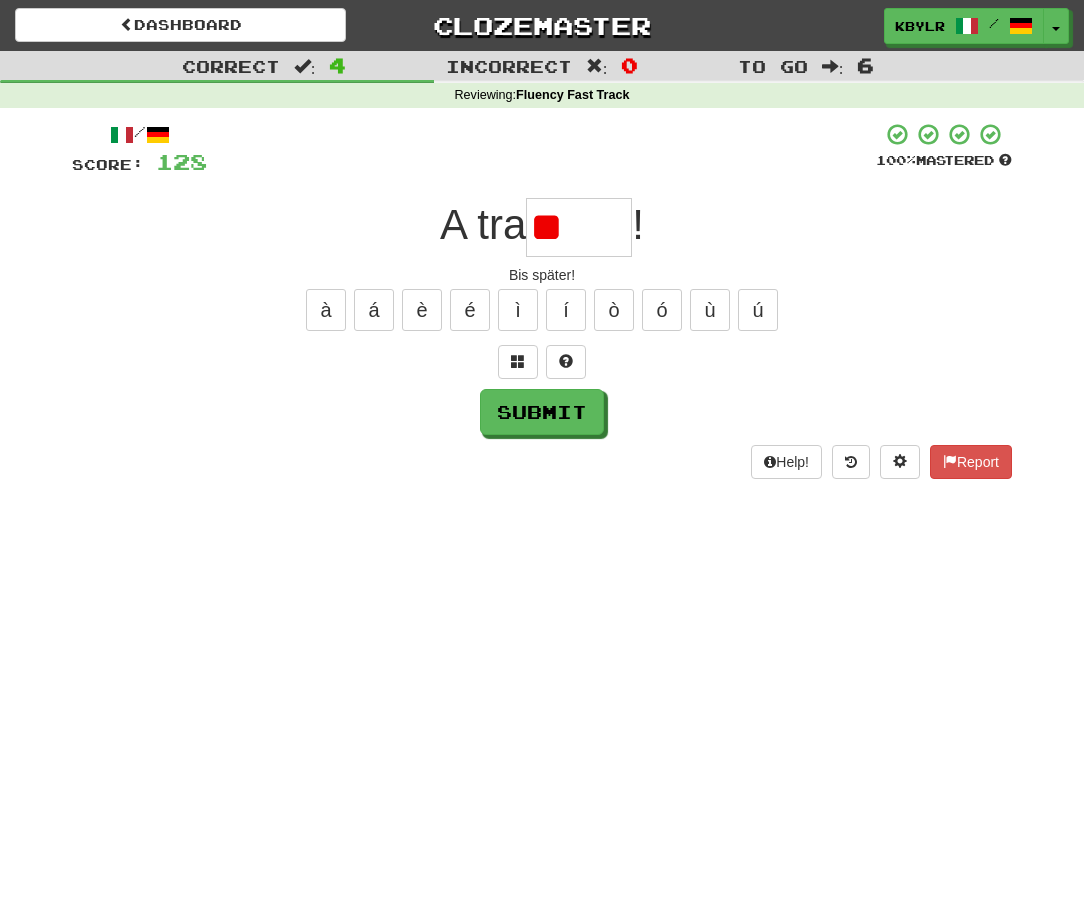 type on "***" 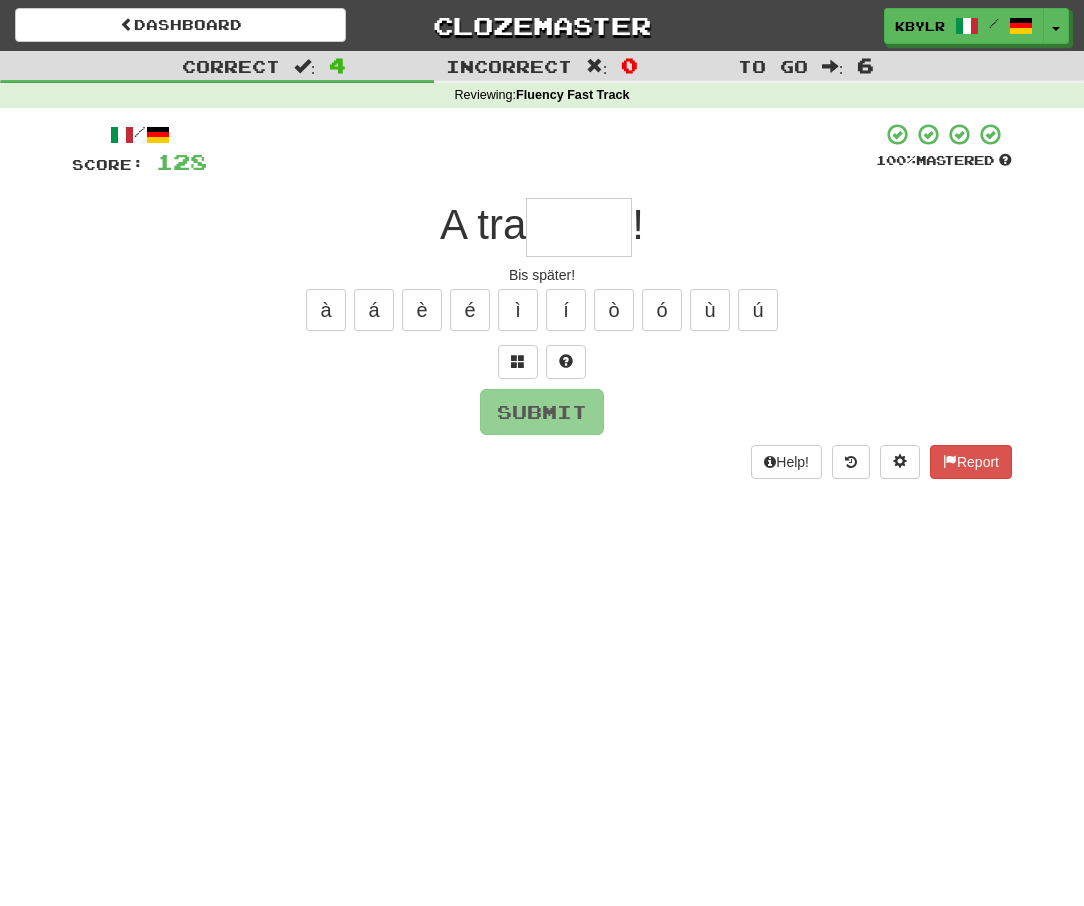 type on "*" 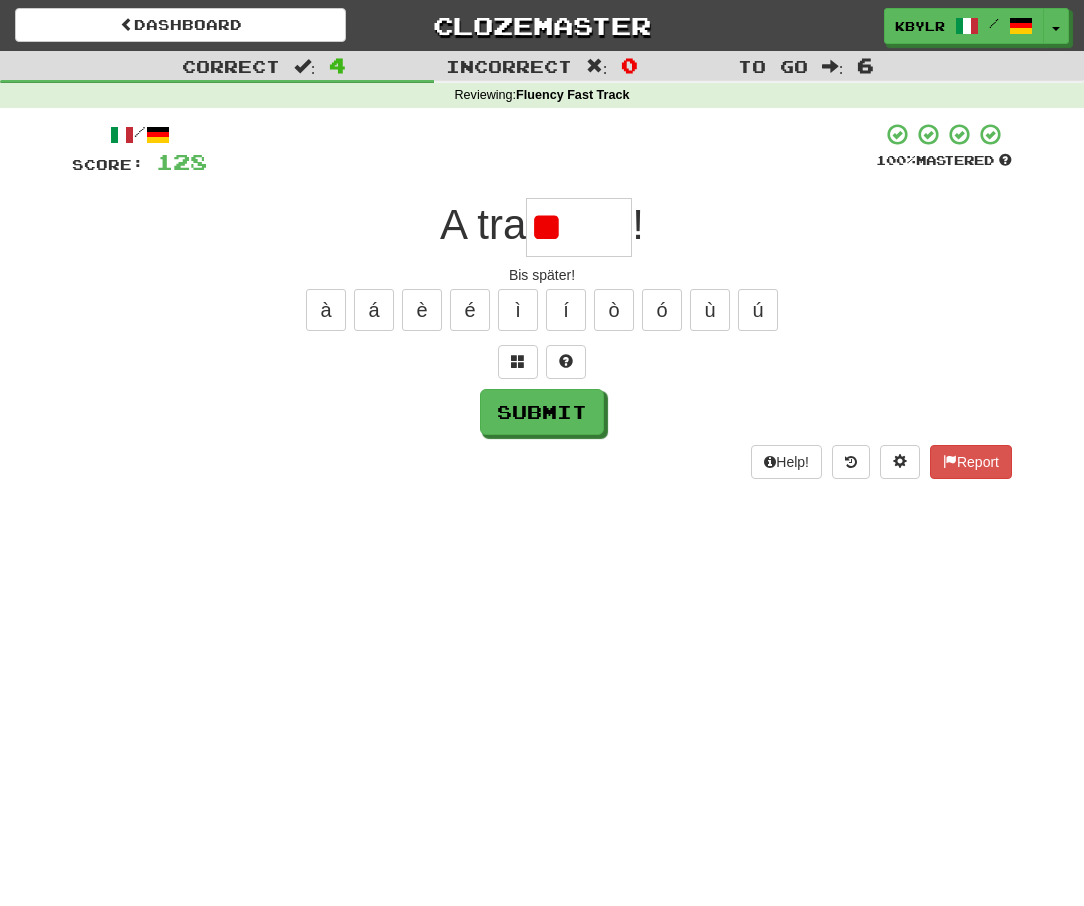 type on "*" 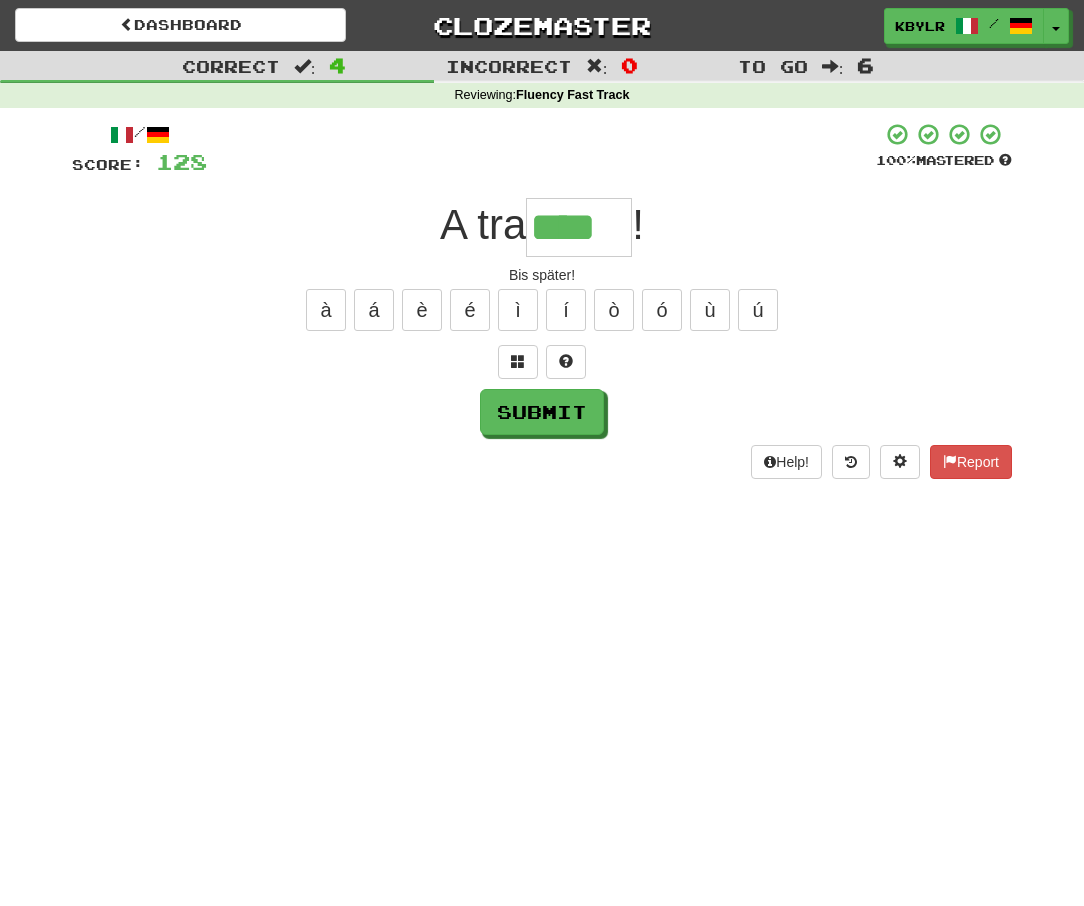 type on "****" 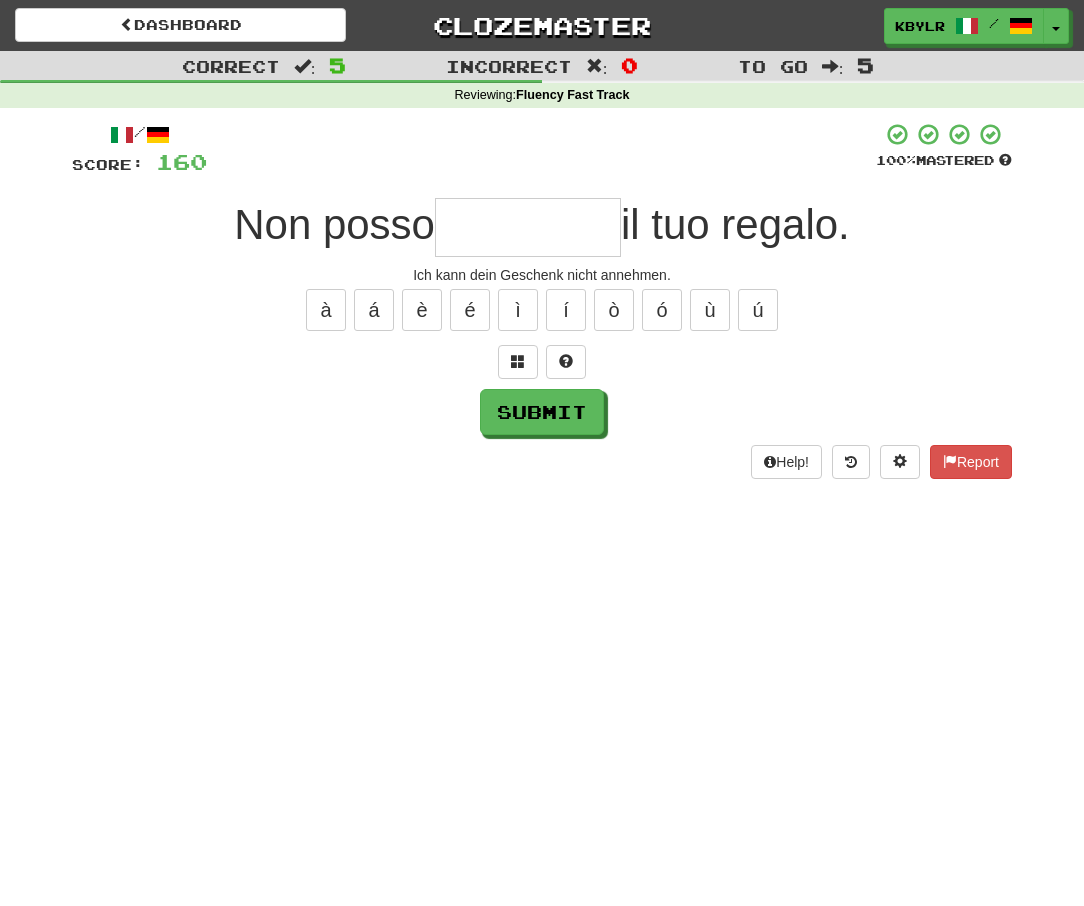 type on "*" 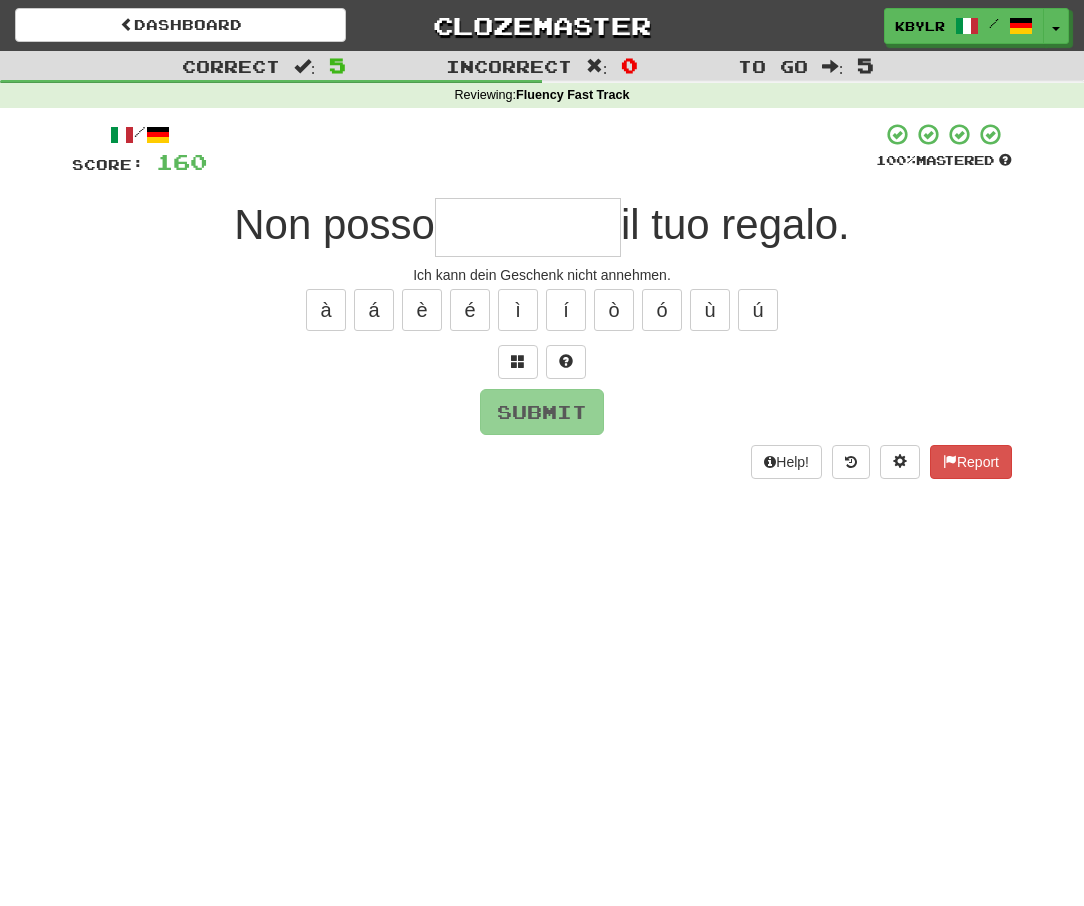 type on "*" 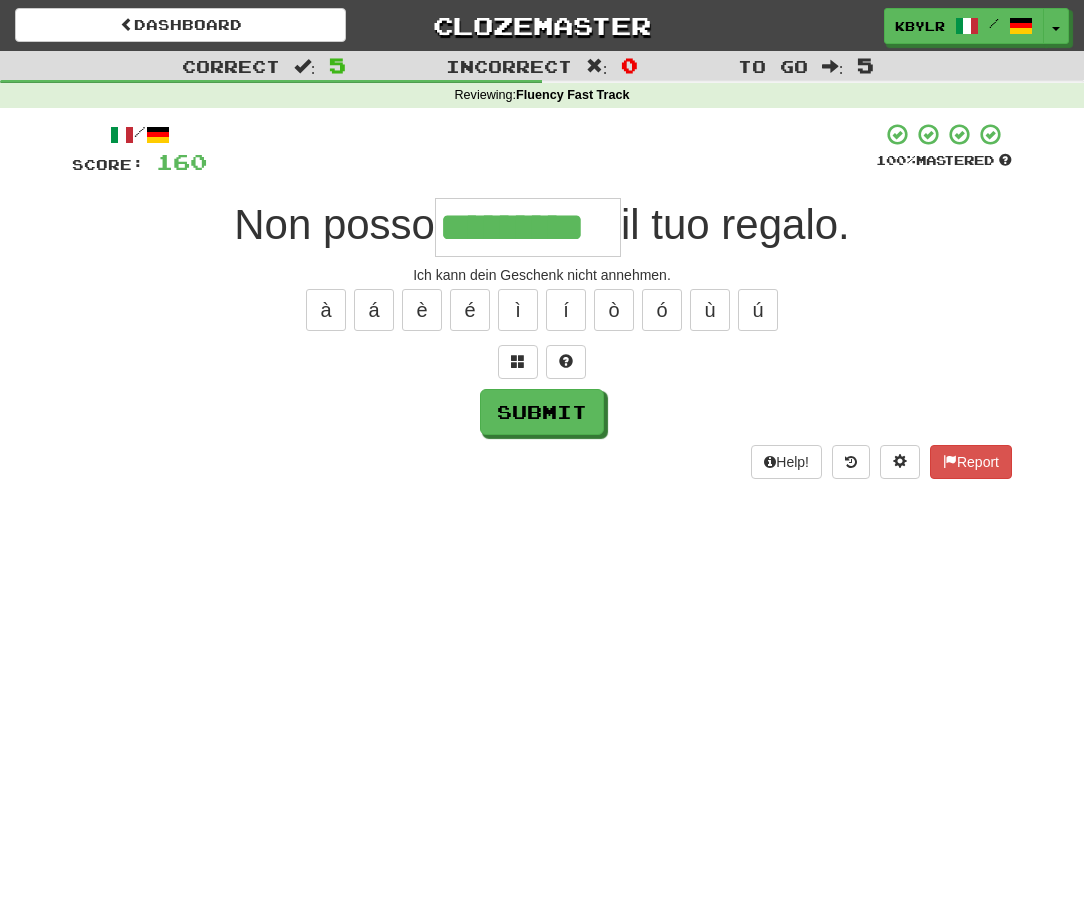 type on "*********" 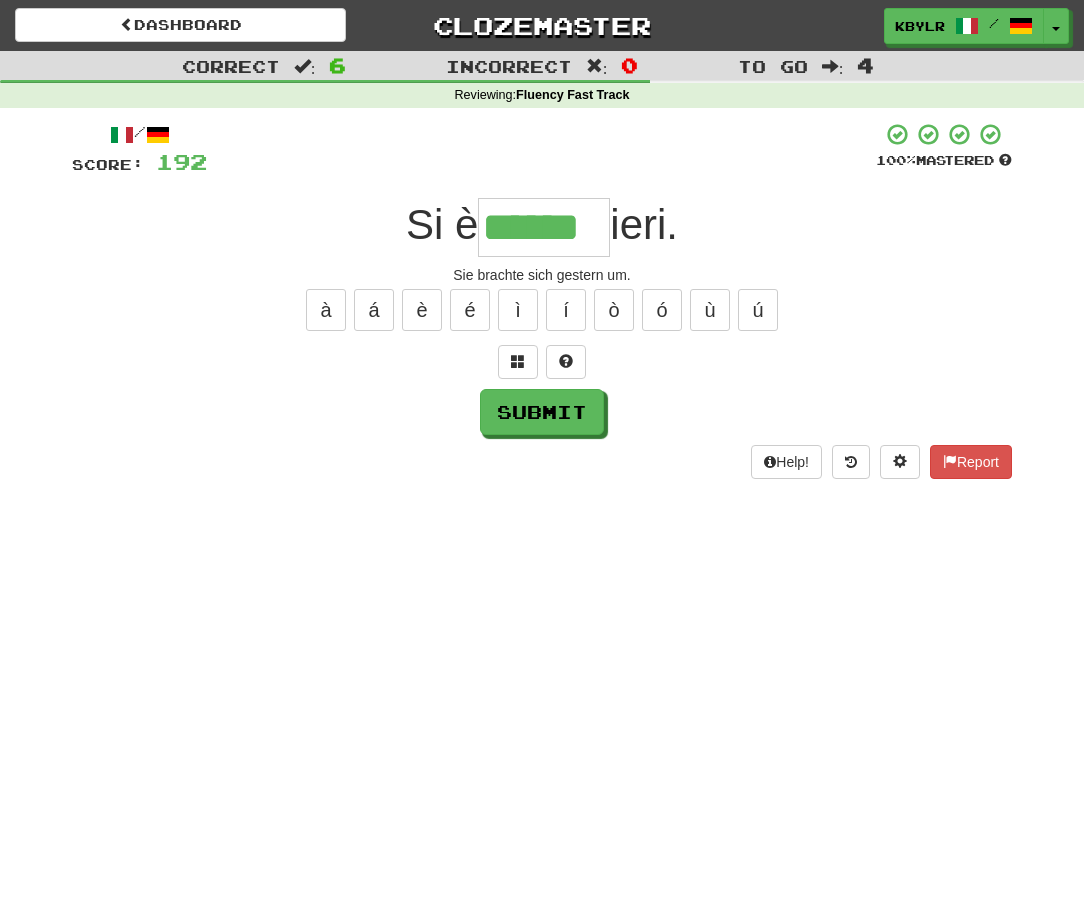 type on "******" 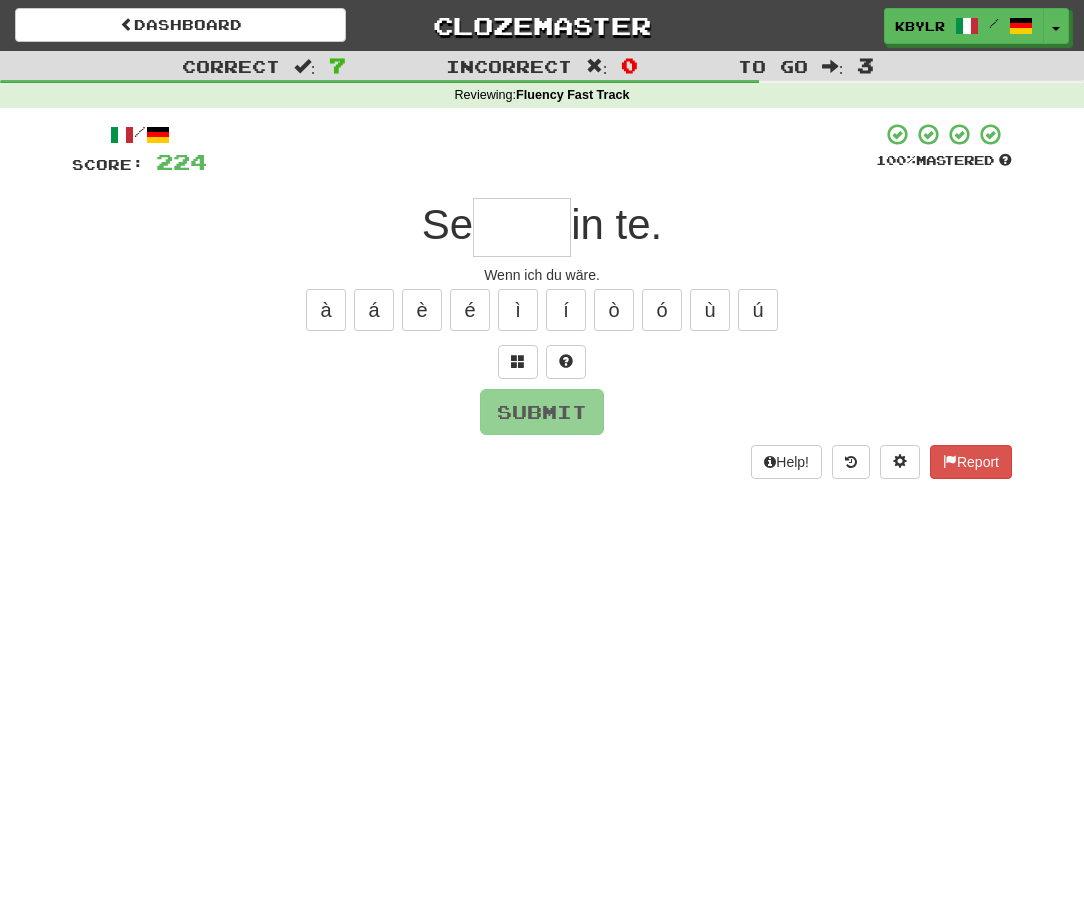 type on "*" 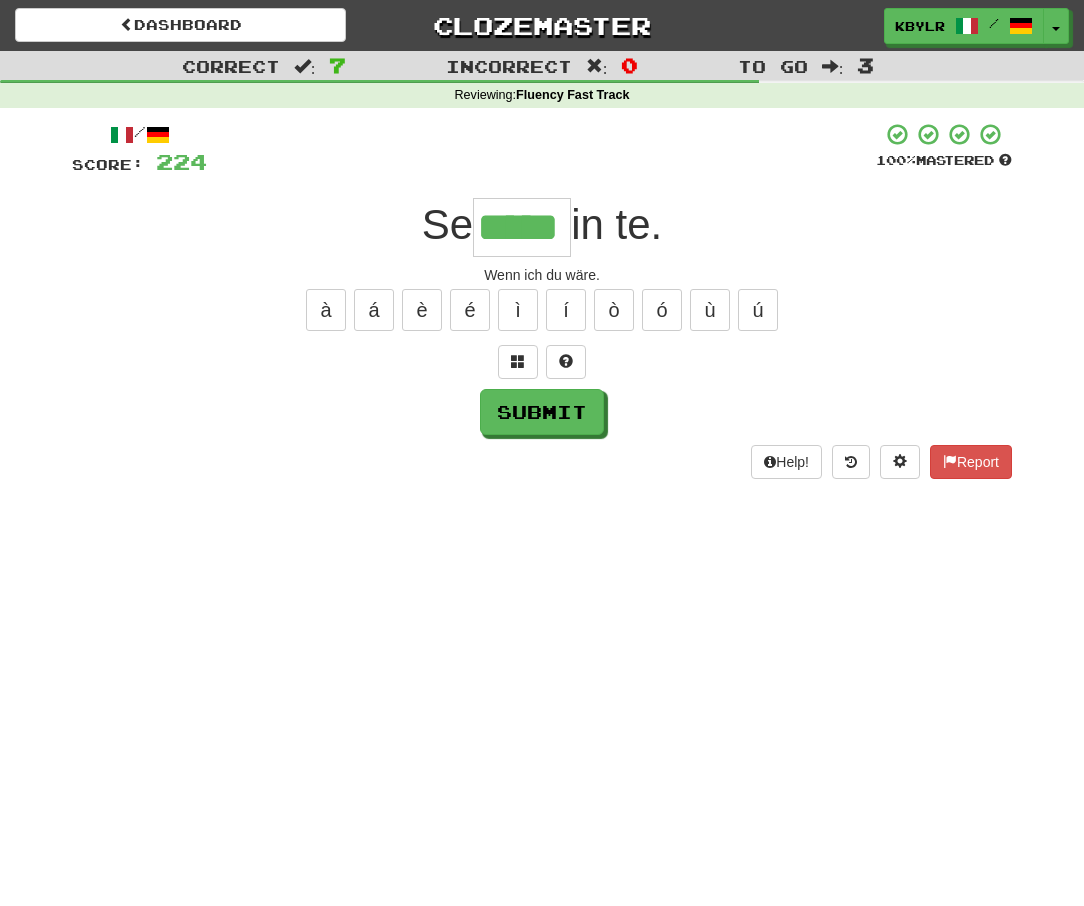 type on "*****" 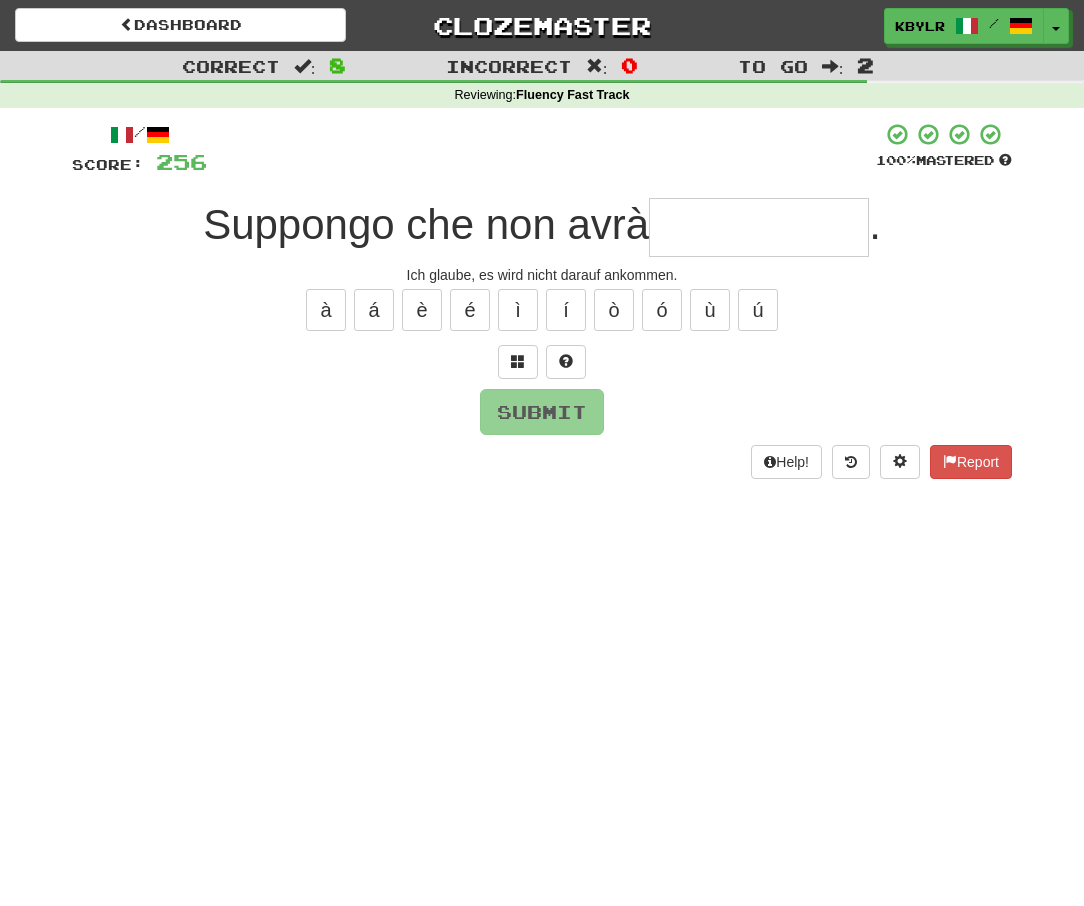 type on "*" 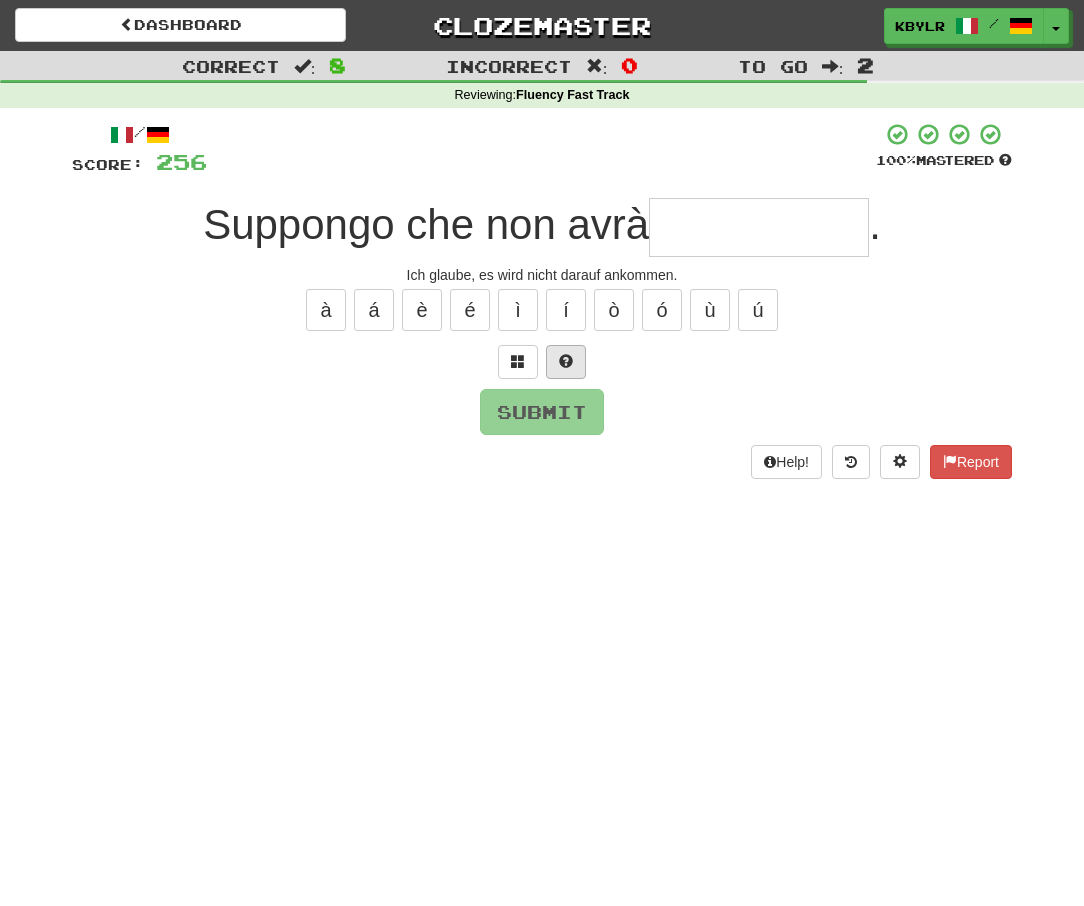 click at bounding box center [566, 362] 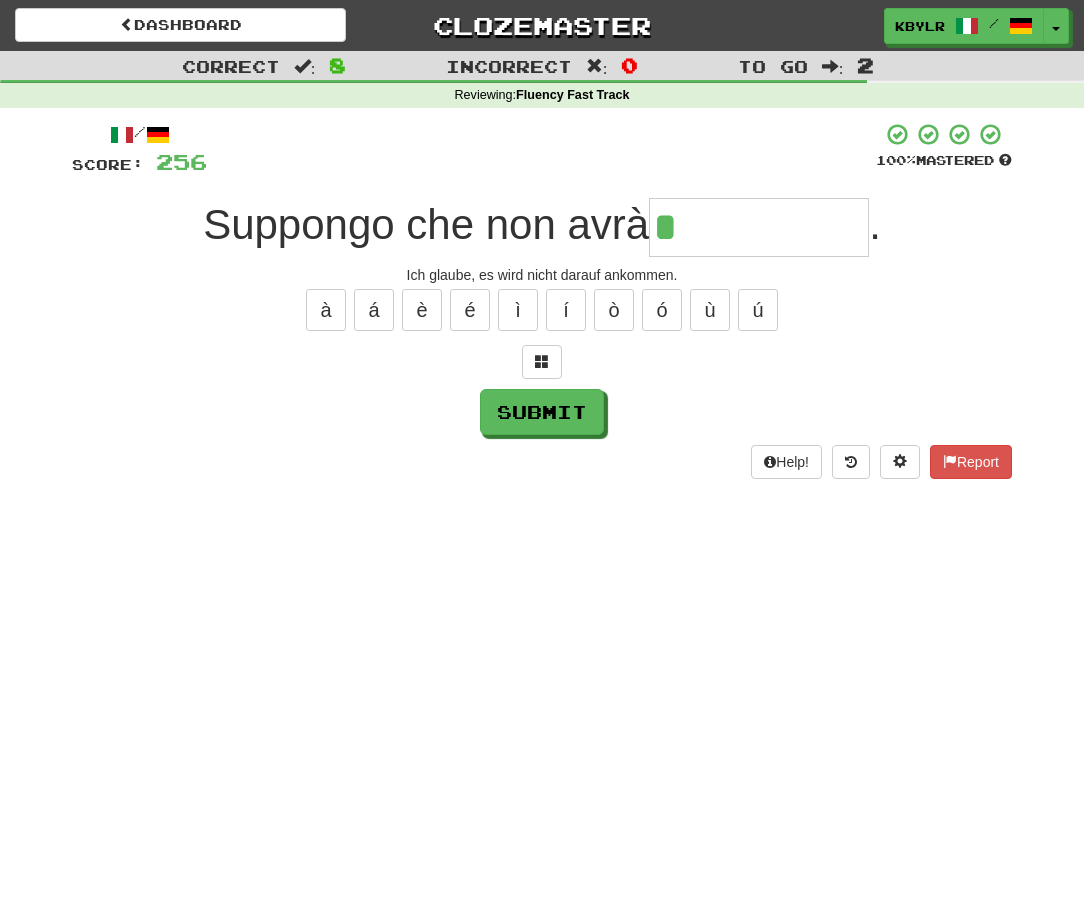 type on "**********" 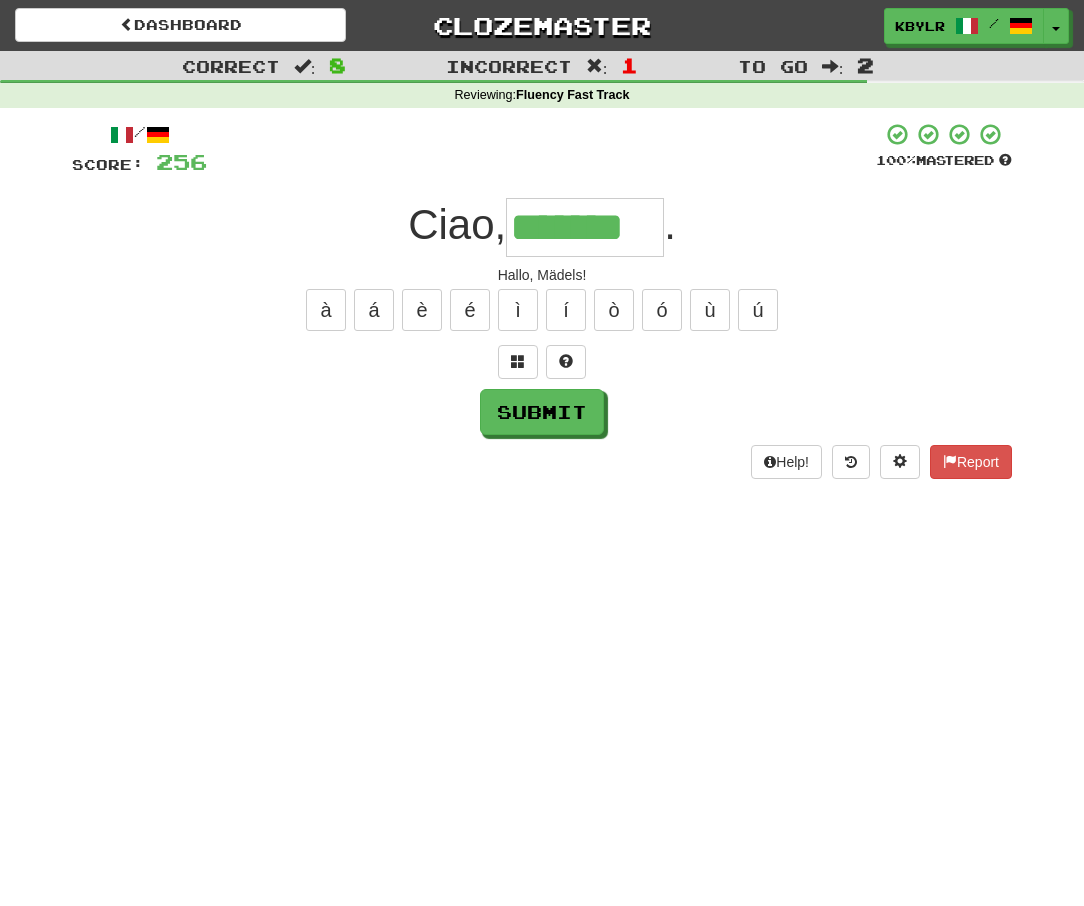 type on "*******" 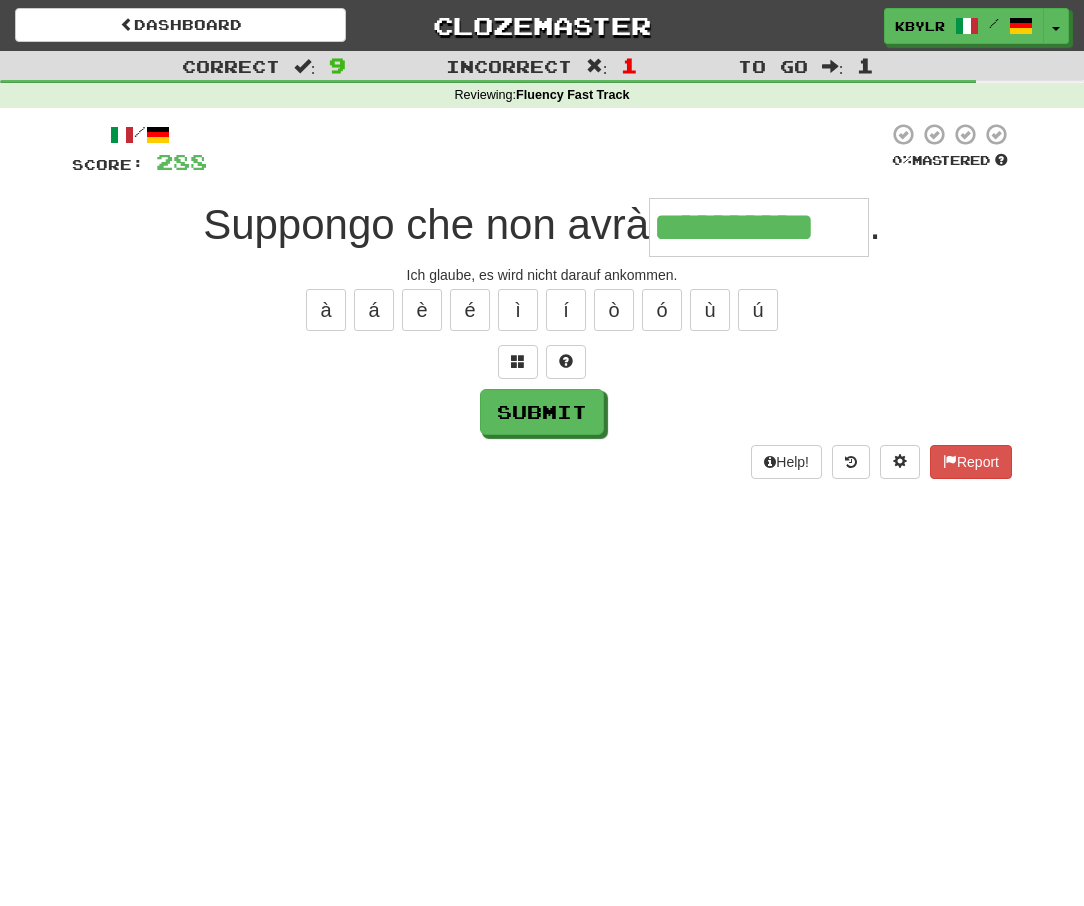 type on "**********" 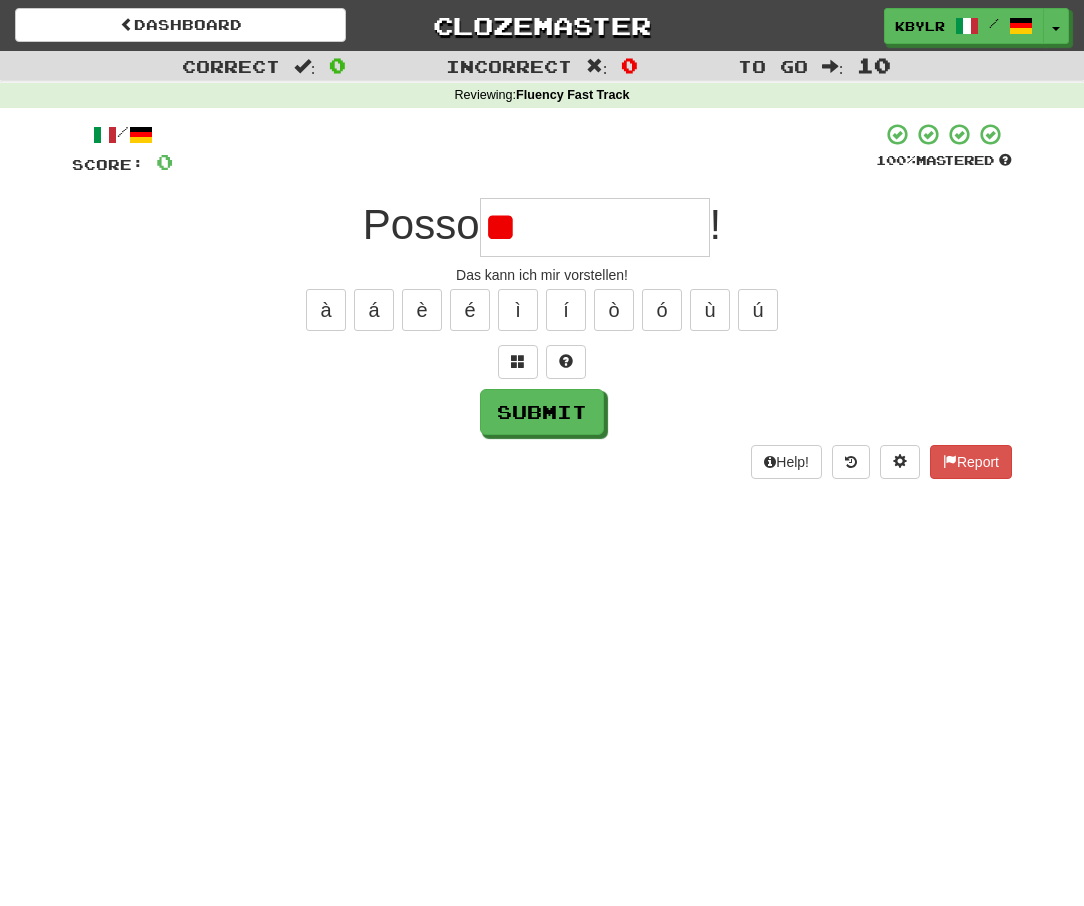 type on "*" 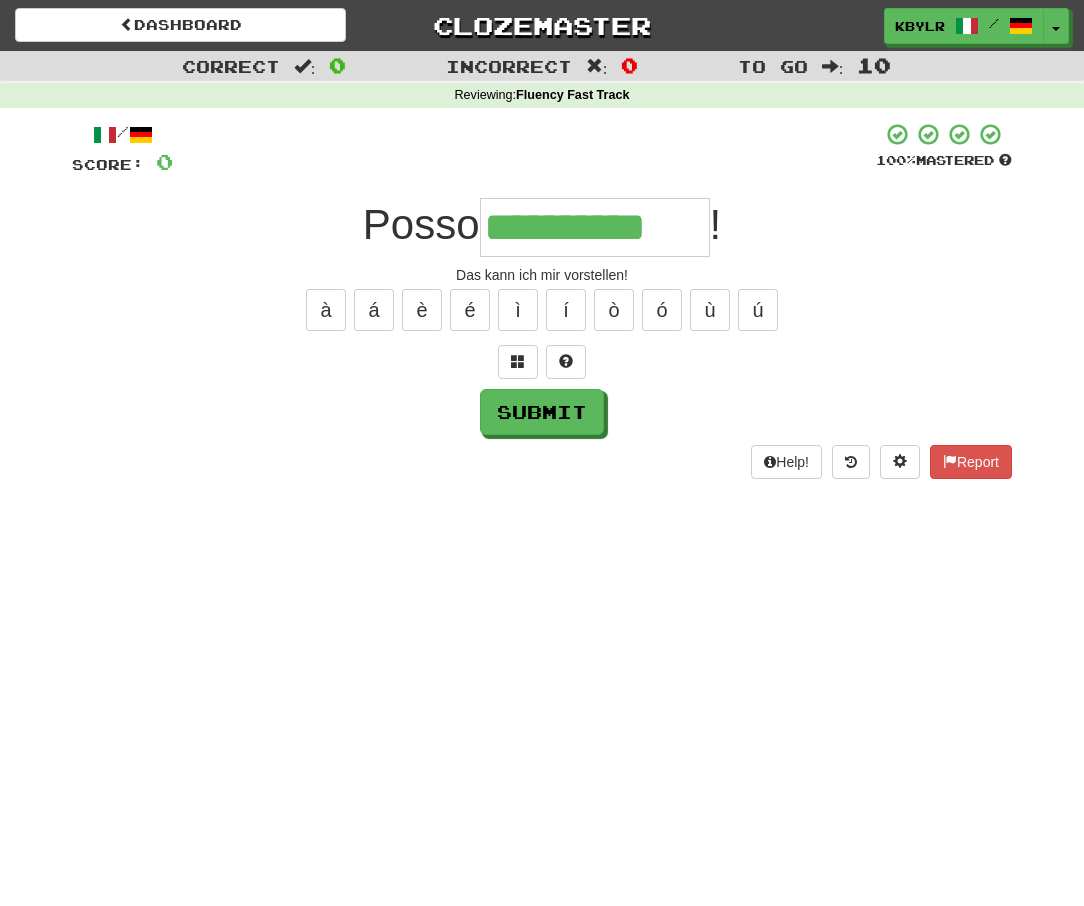 type on "**********" 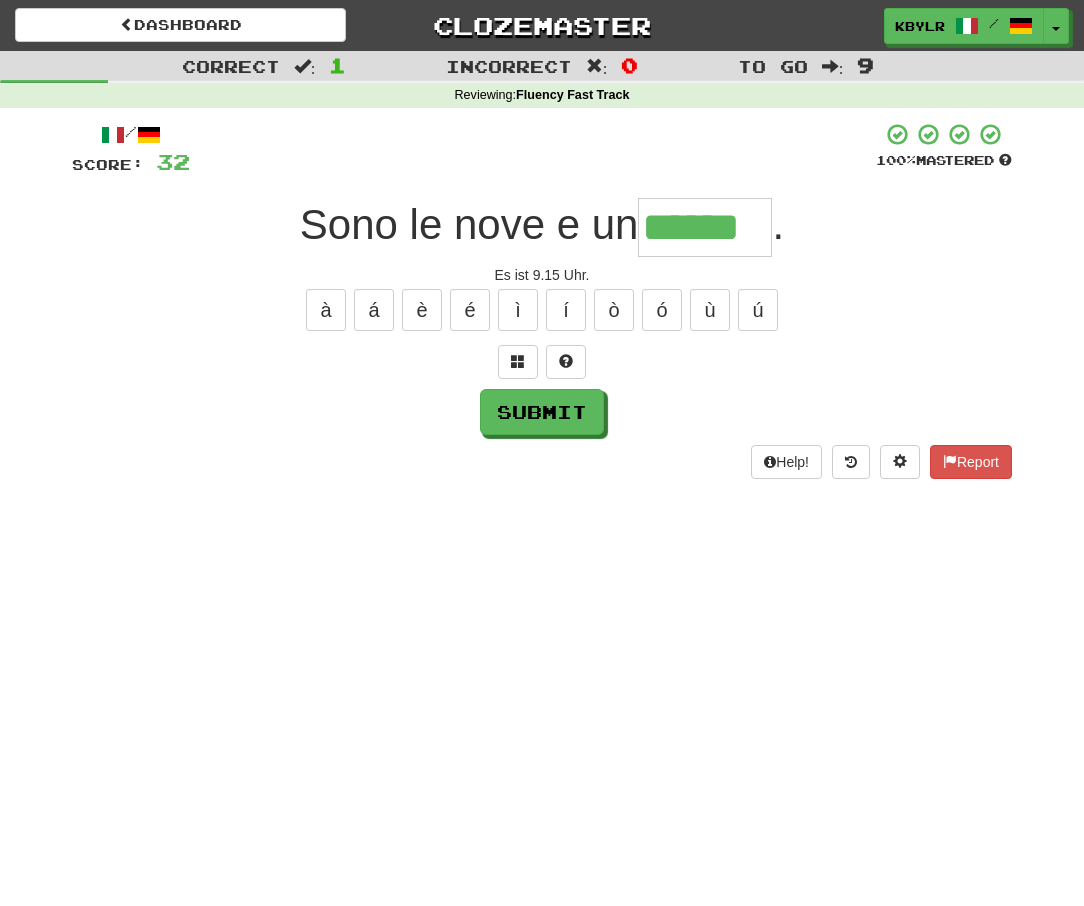 type on "******" 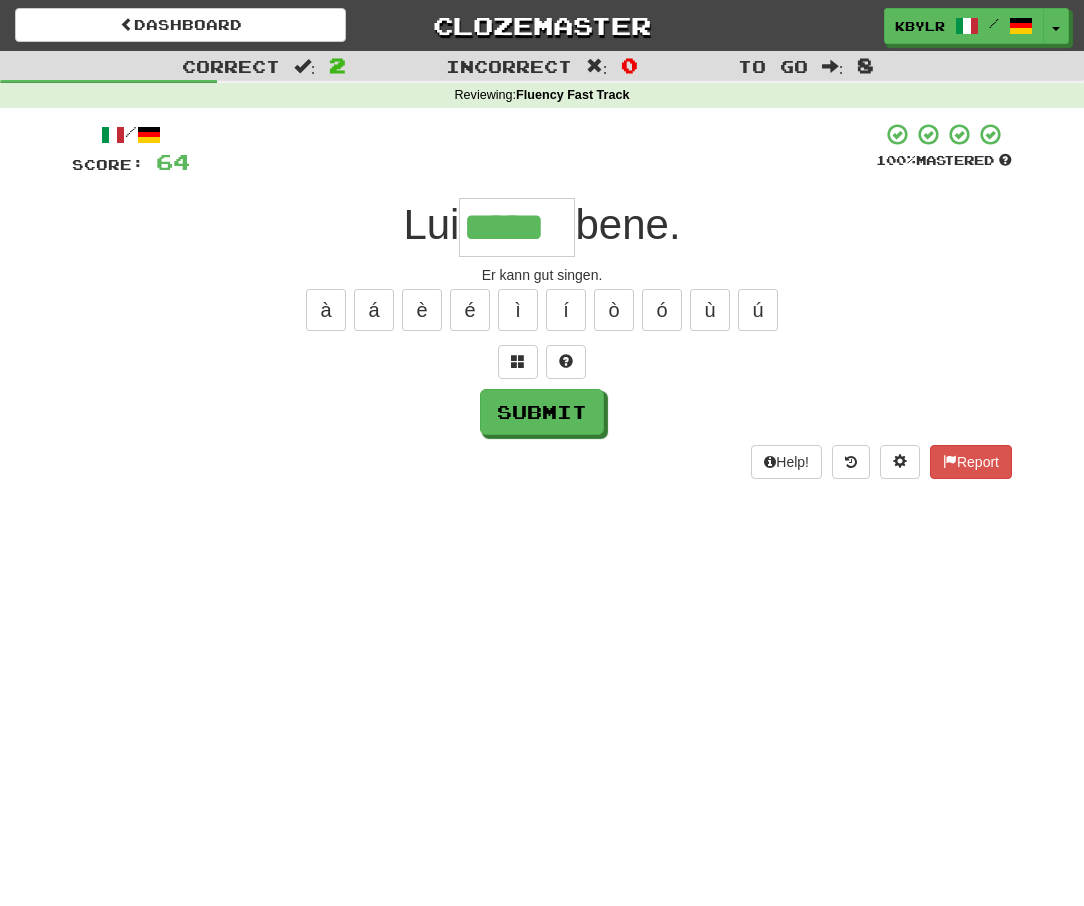 type on "*****" 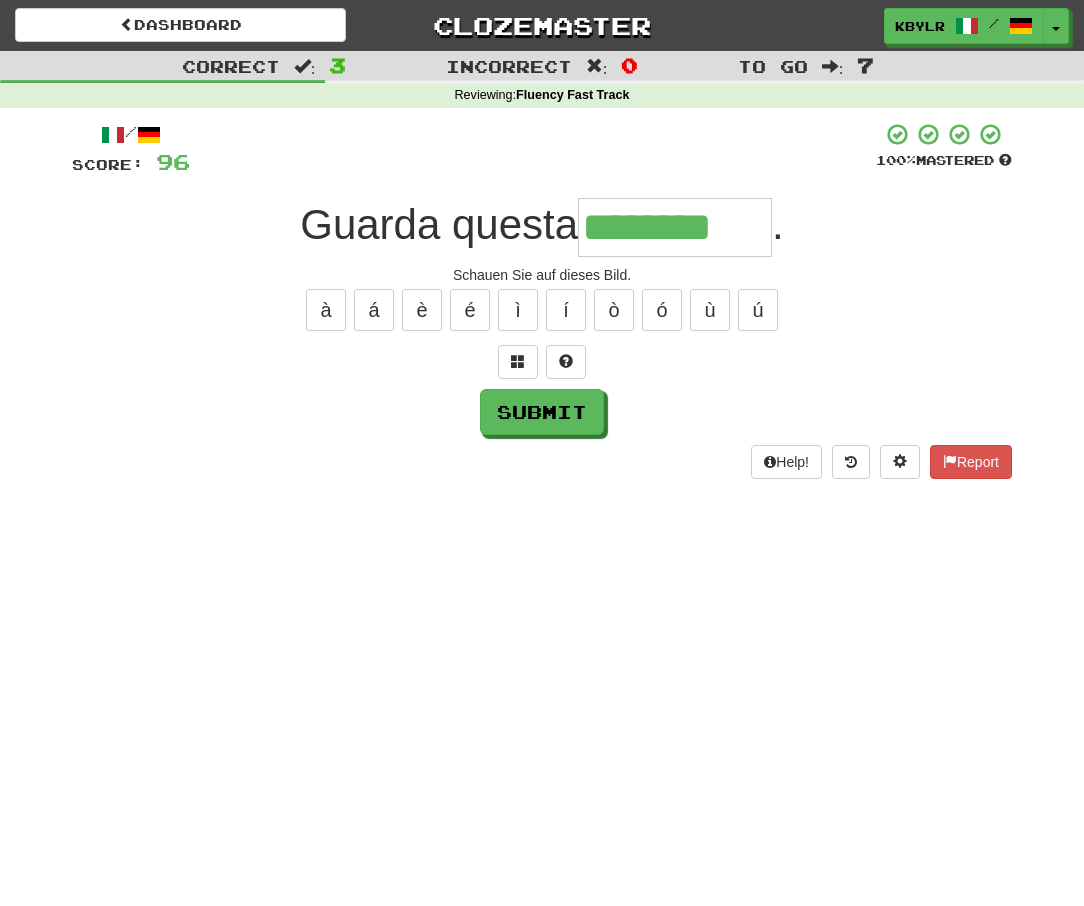 type on "********" 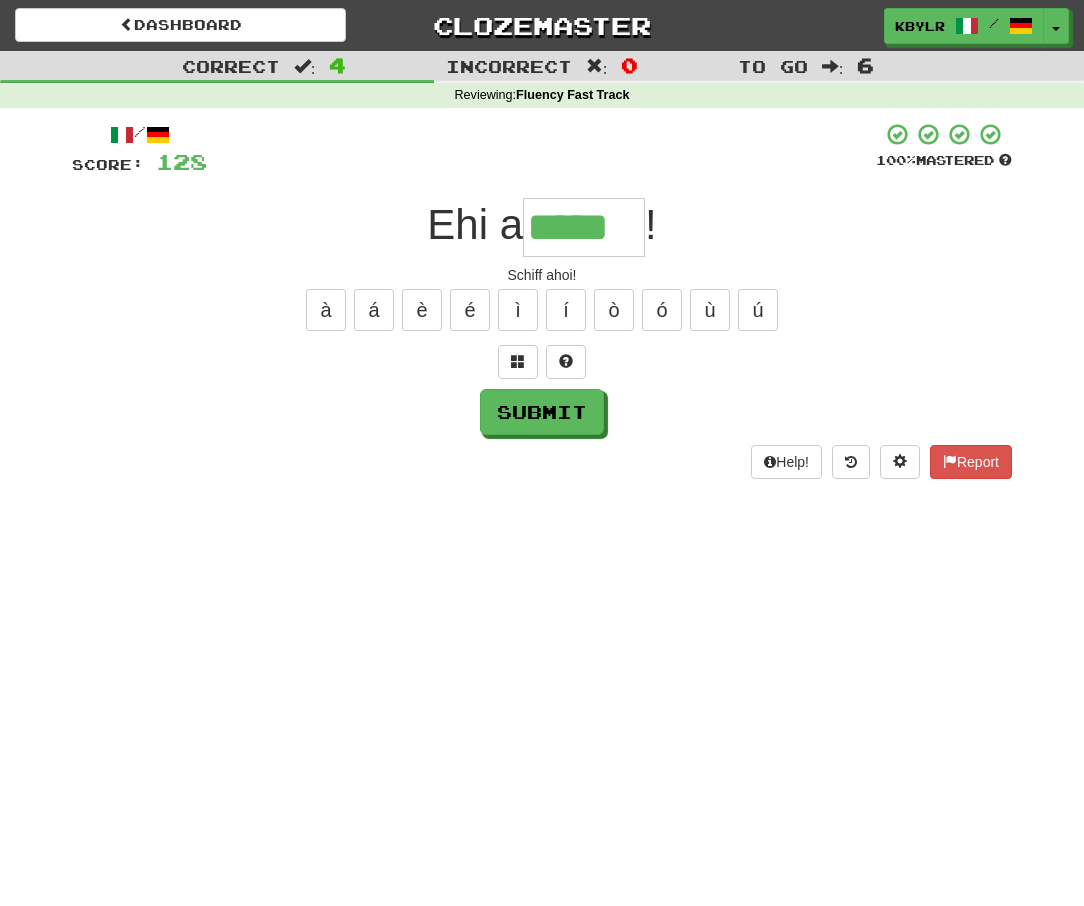 type on "*****" 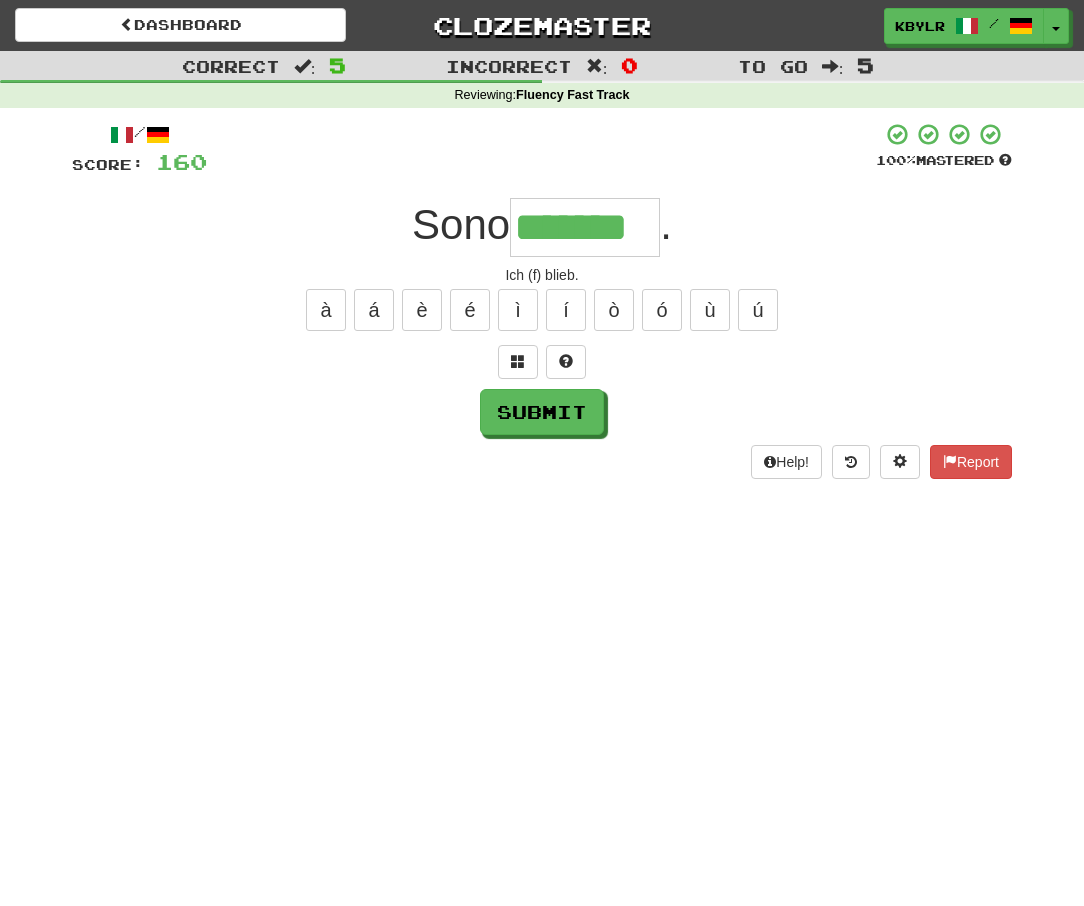 type on "*******" 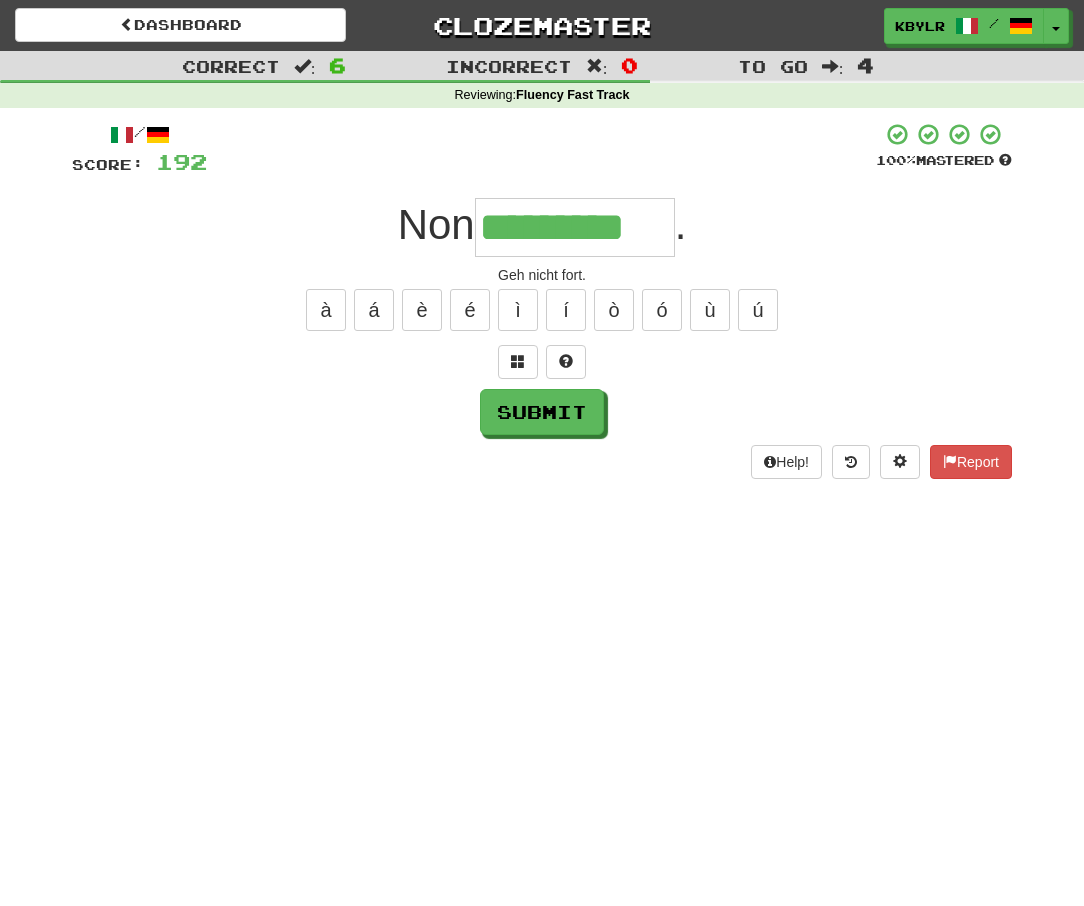 type on "*********" 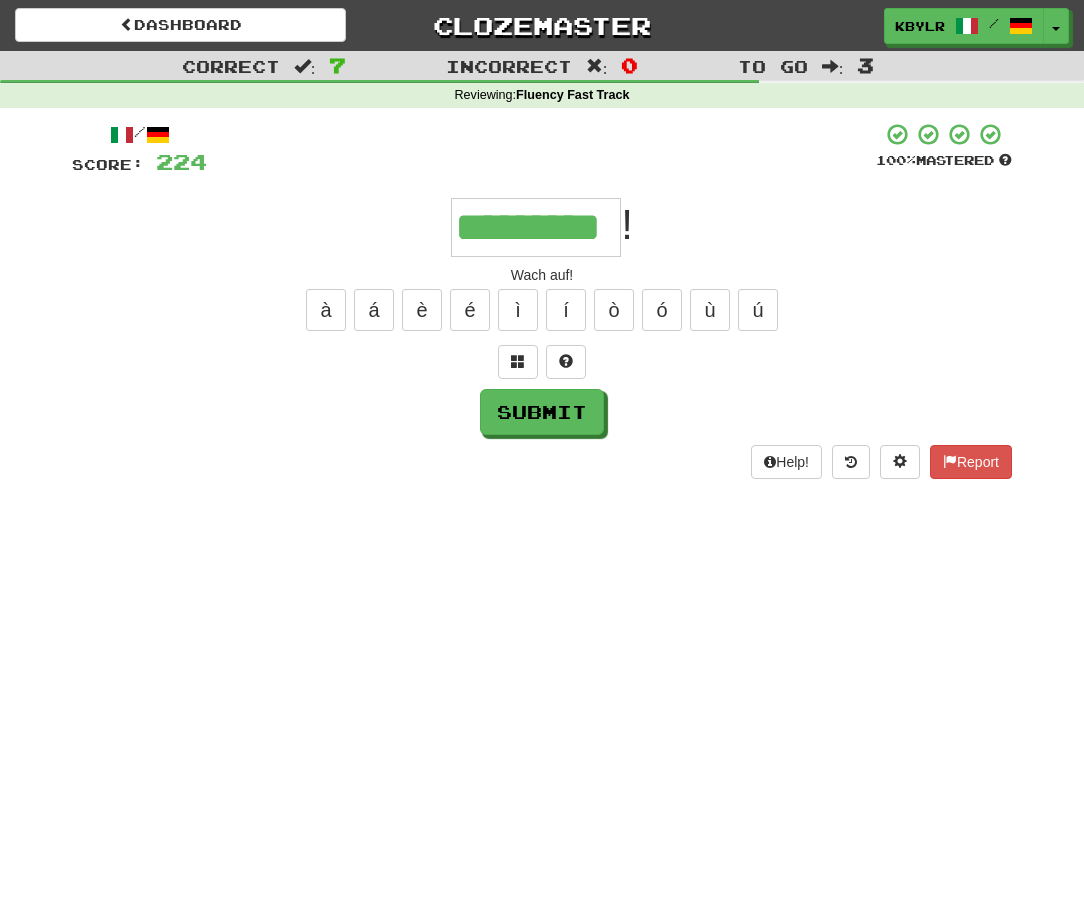 type on "*********" 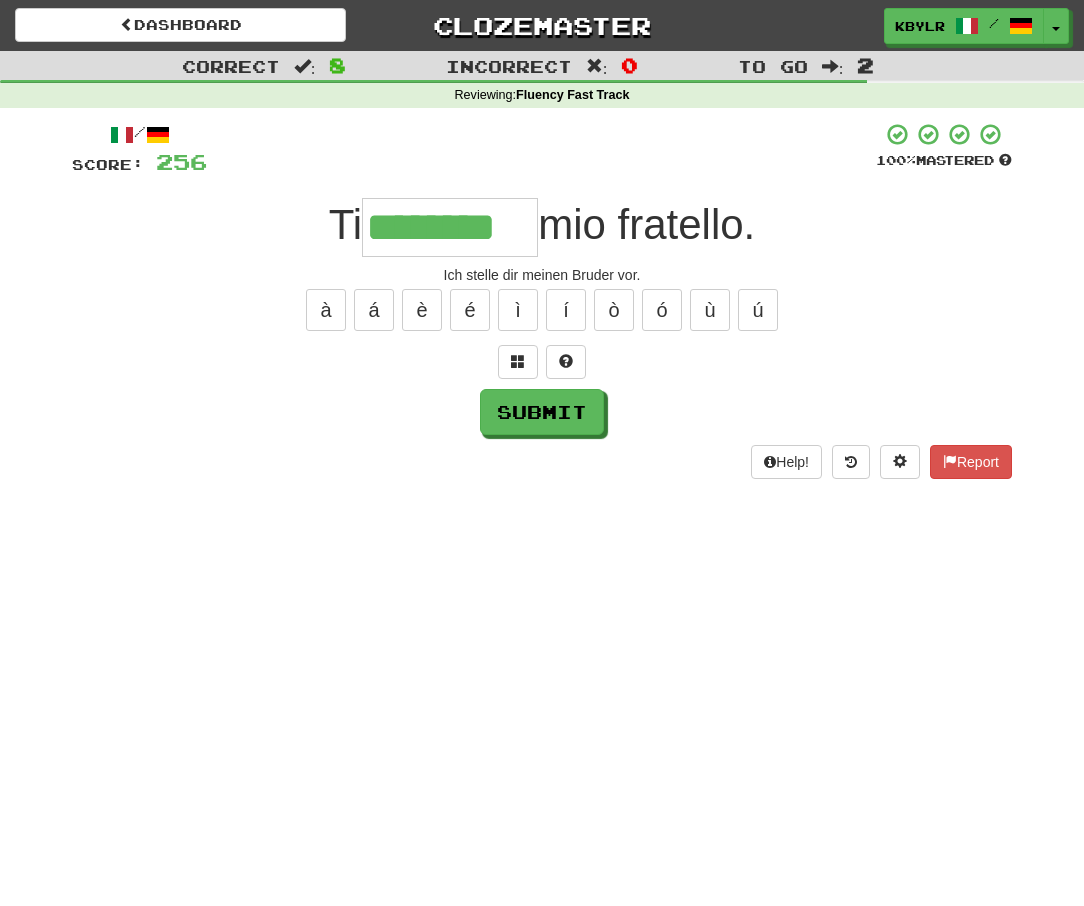 type on "********" 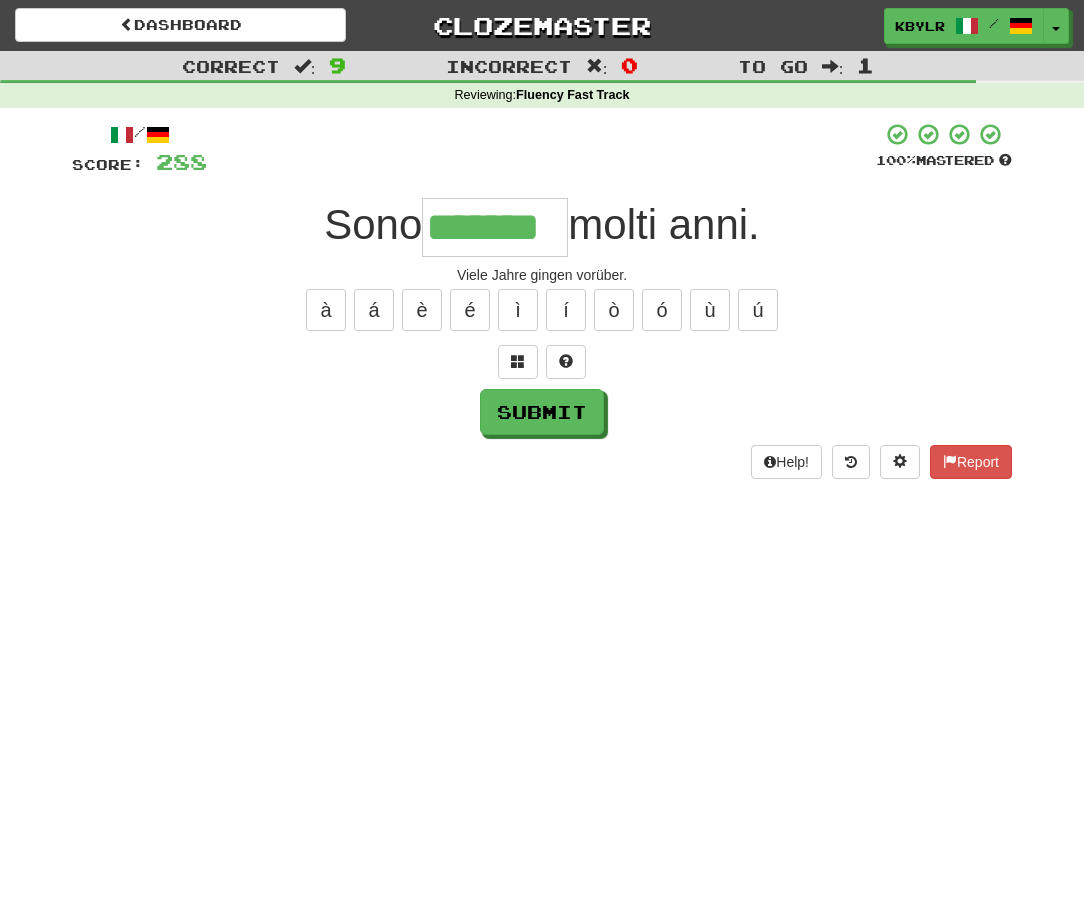 type on "*******" 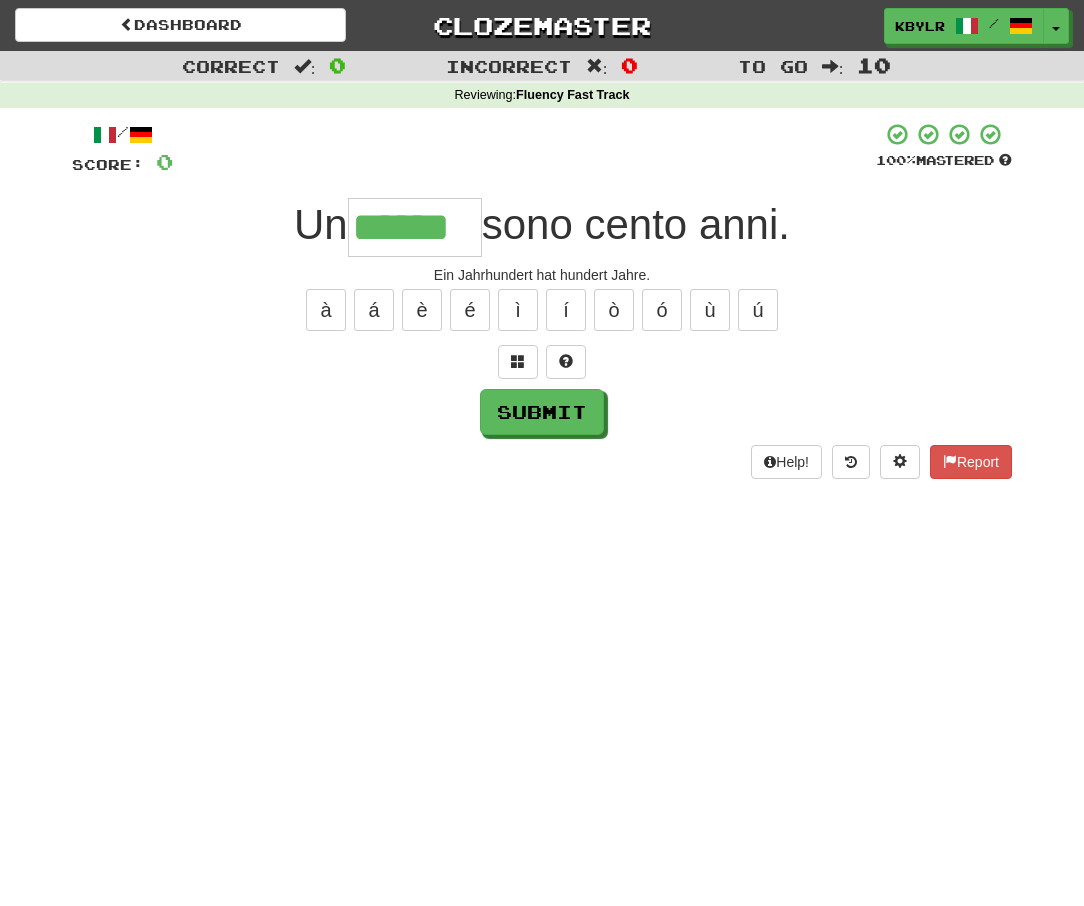 type on "******" 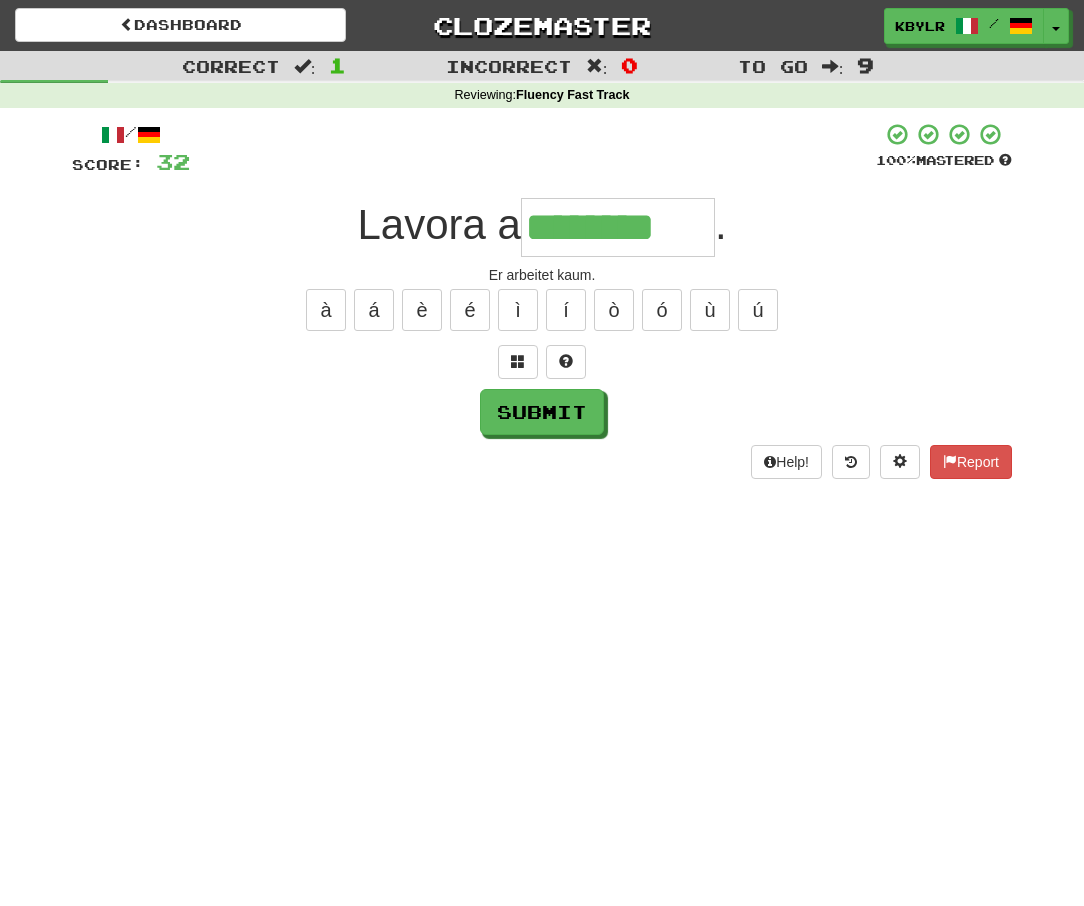 type on "********" 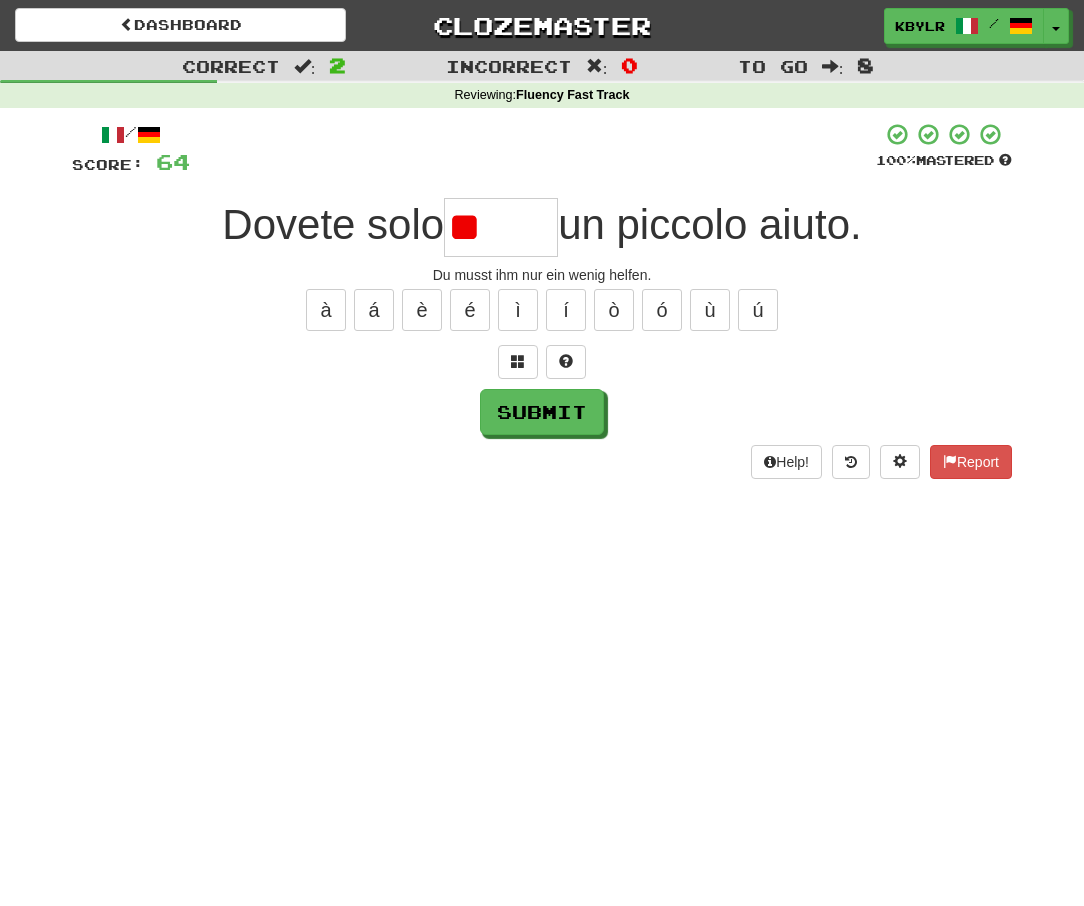 type on "*" 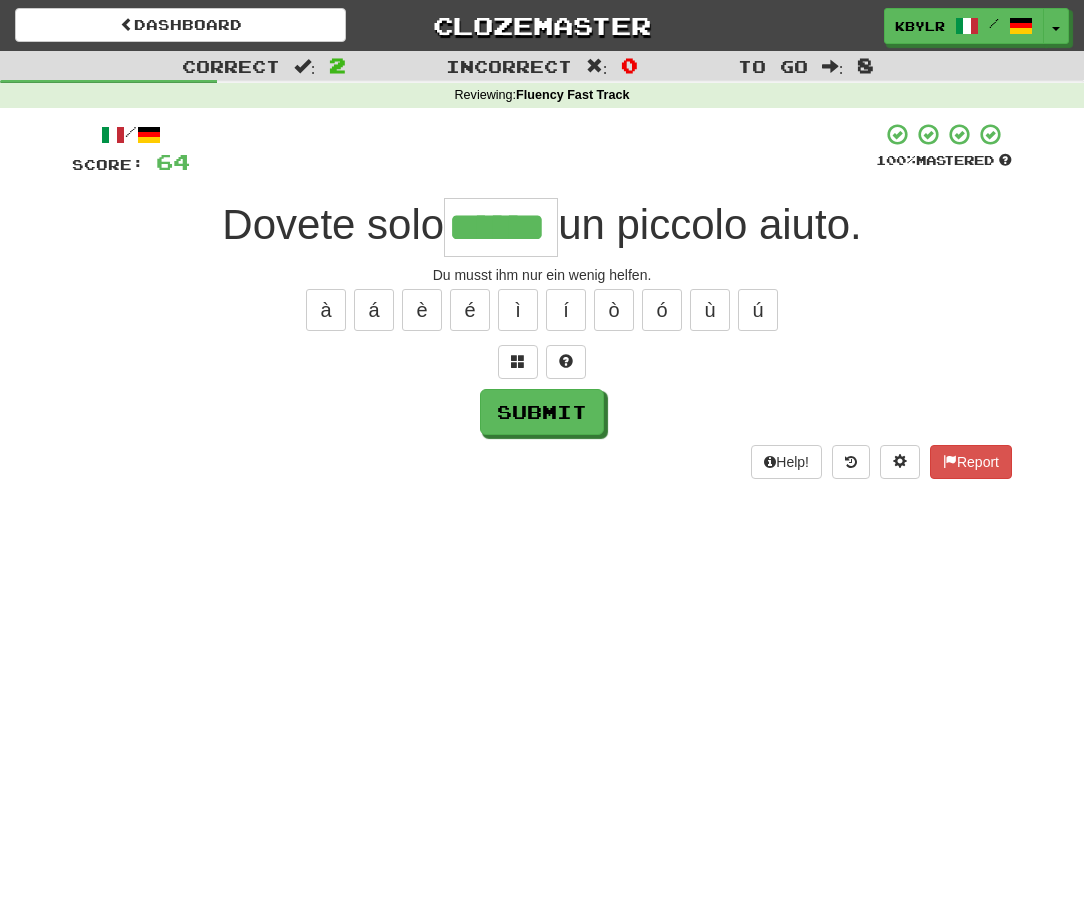 type on "******" 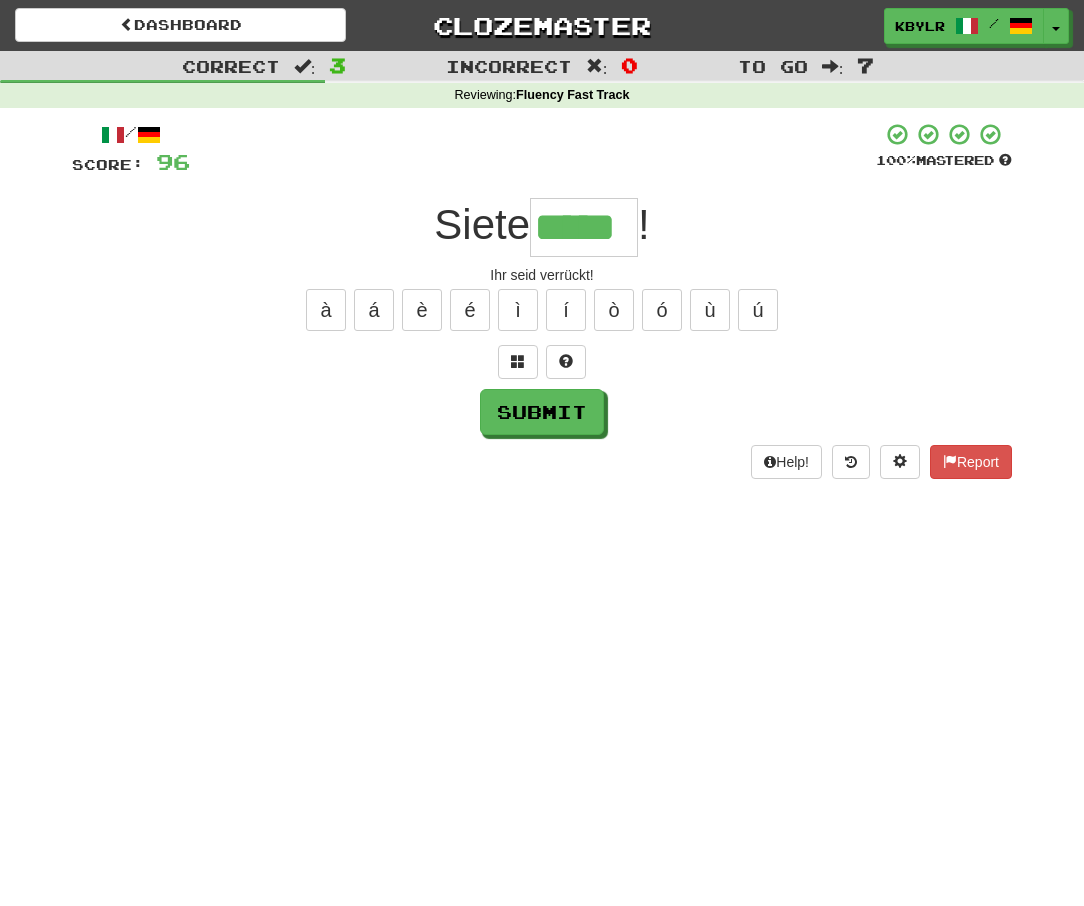 type on "*****" 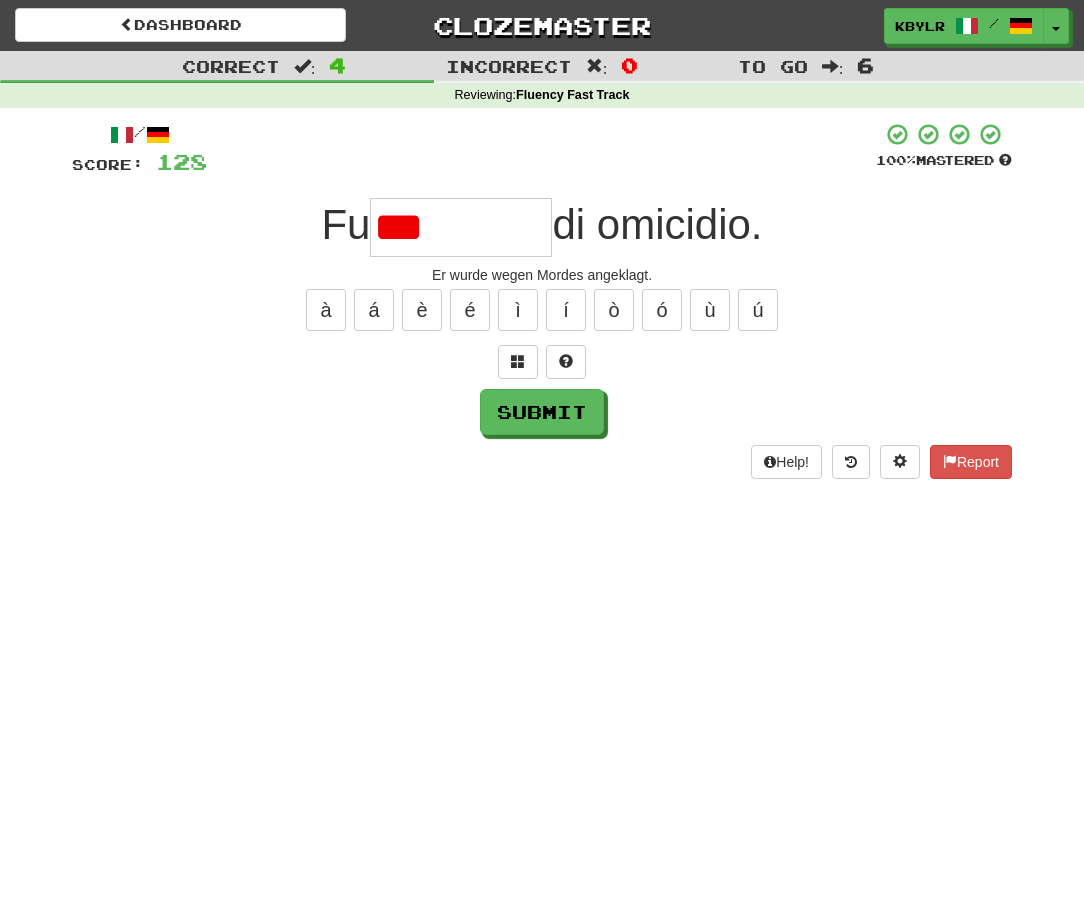 type on "**" 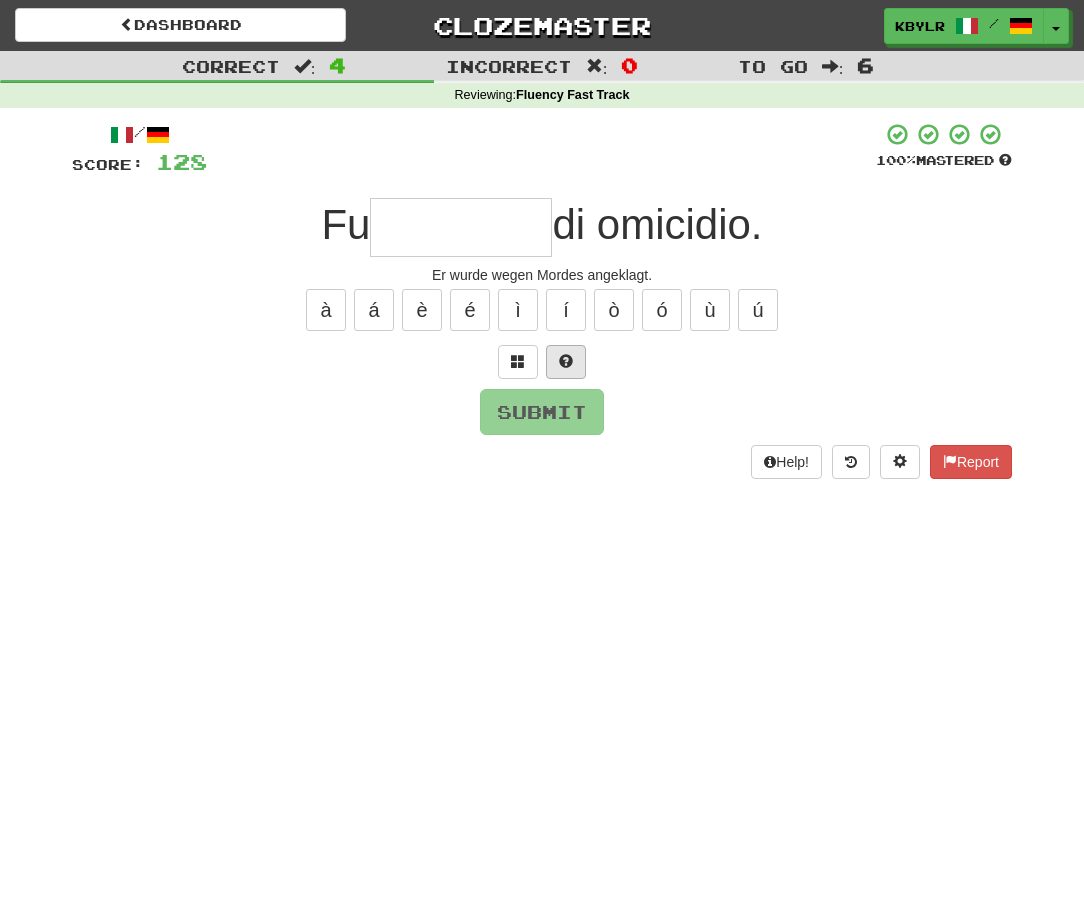click at bounding box center (566, 361) 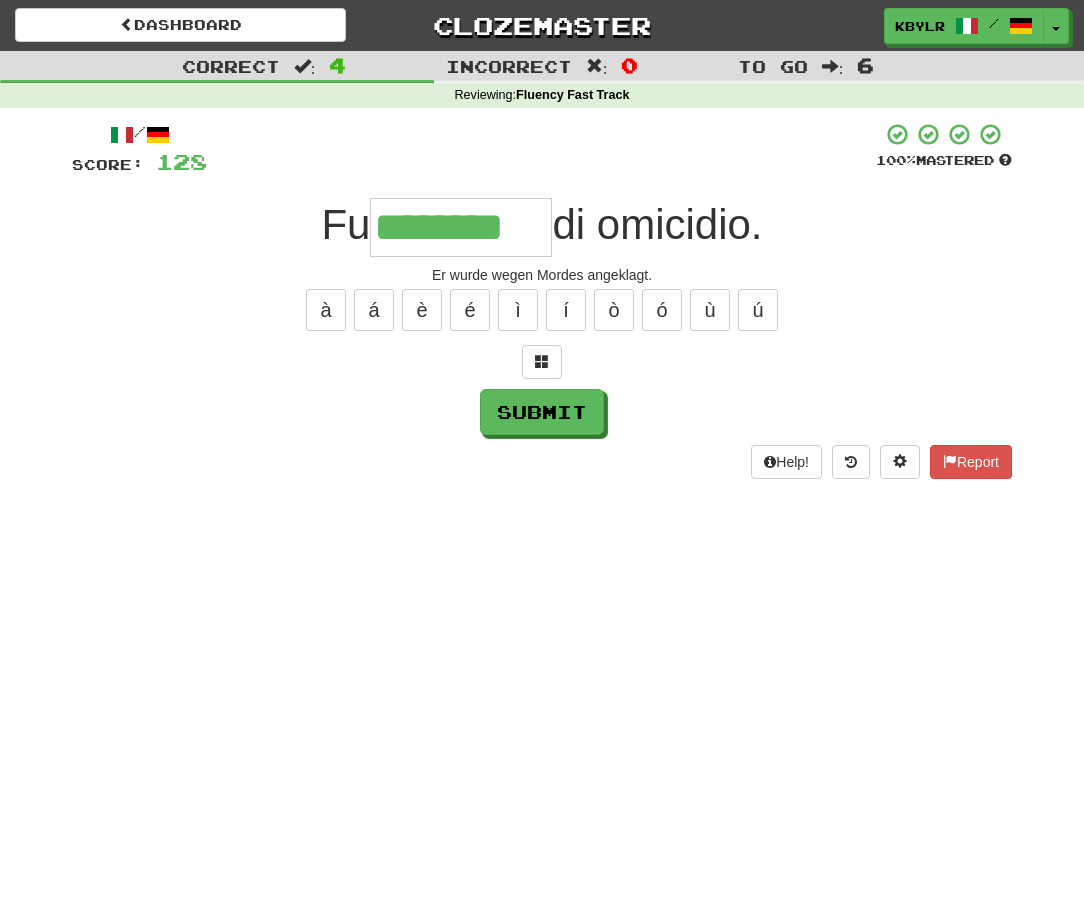 type on "********" 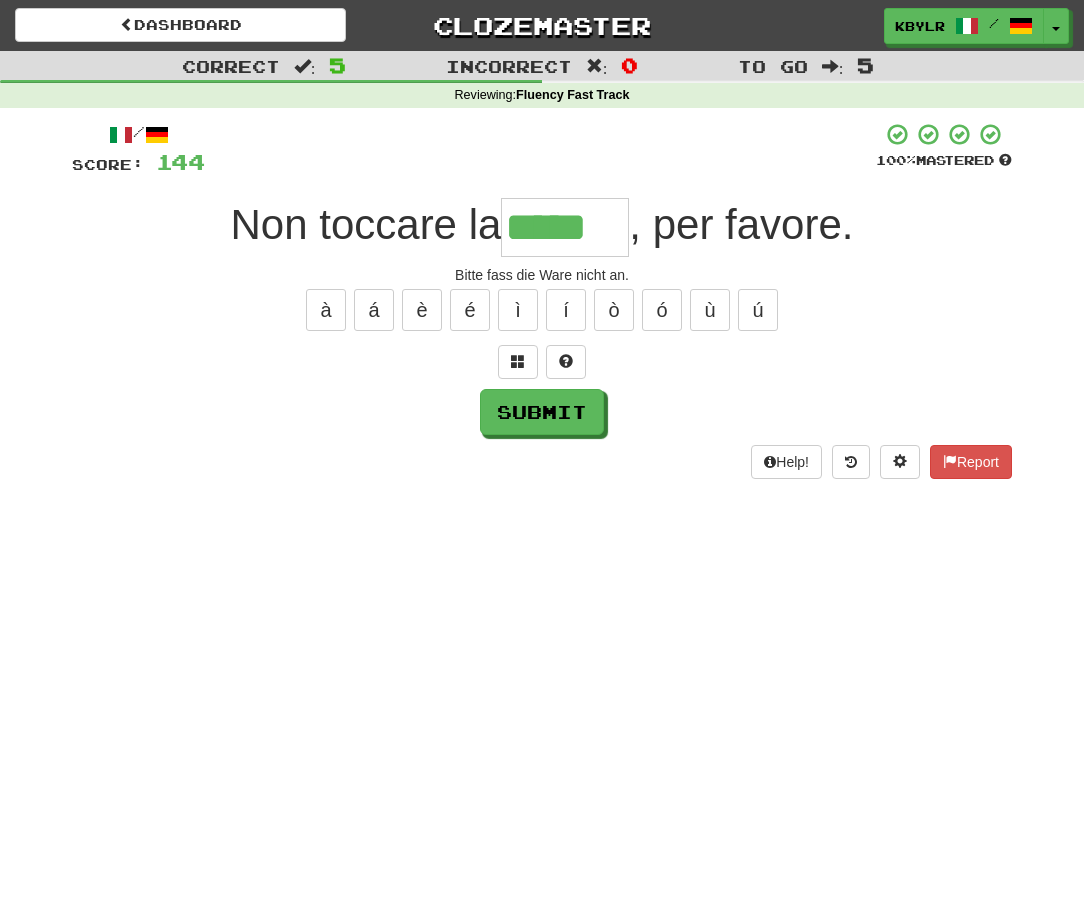 type on "*****" 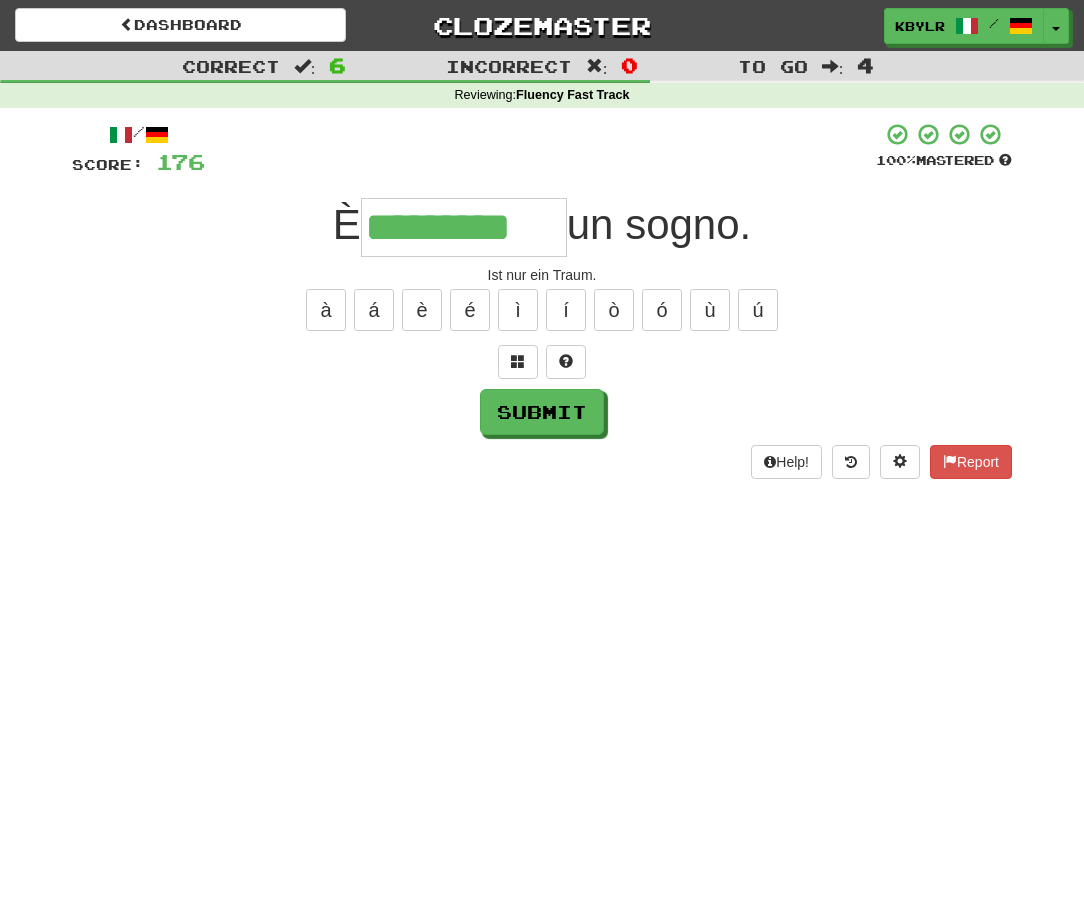 type on "*********" 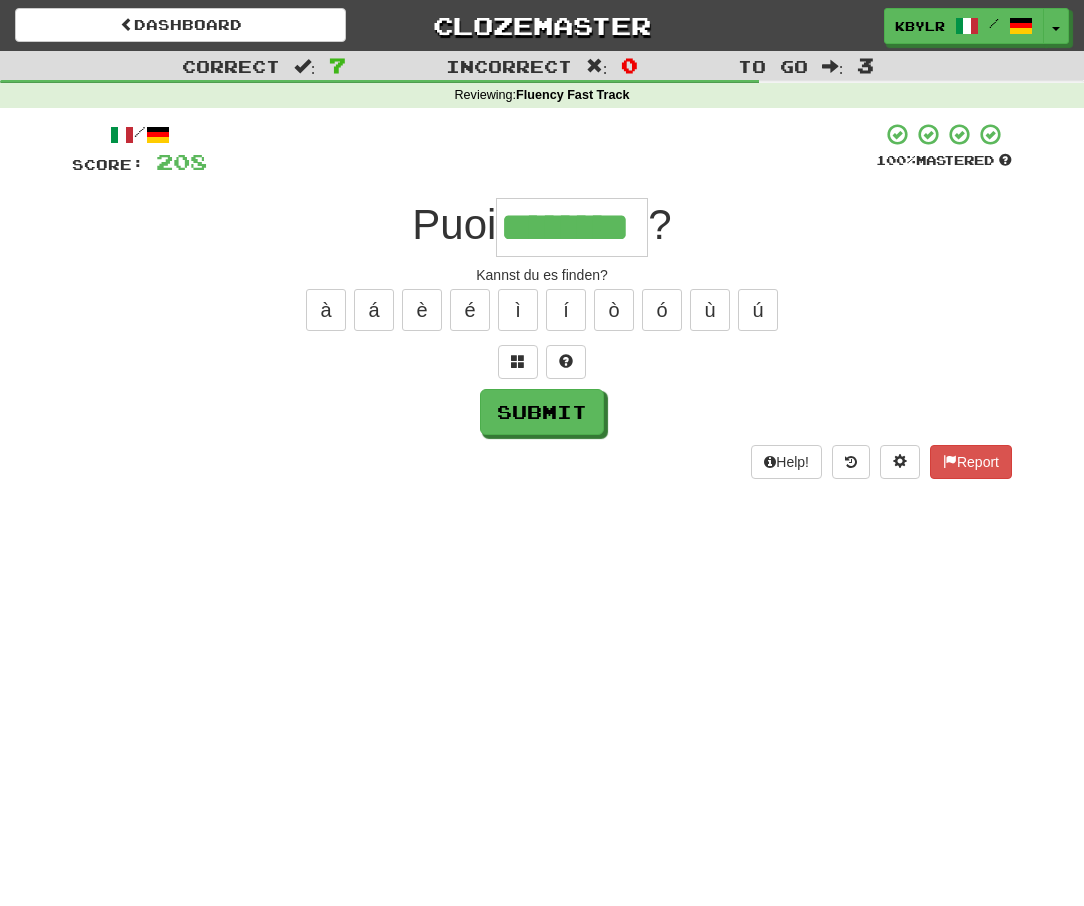type on "********" 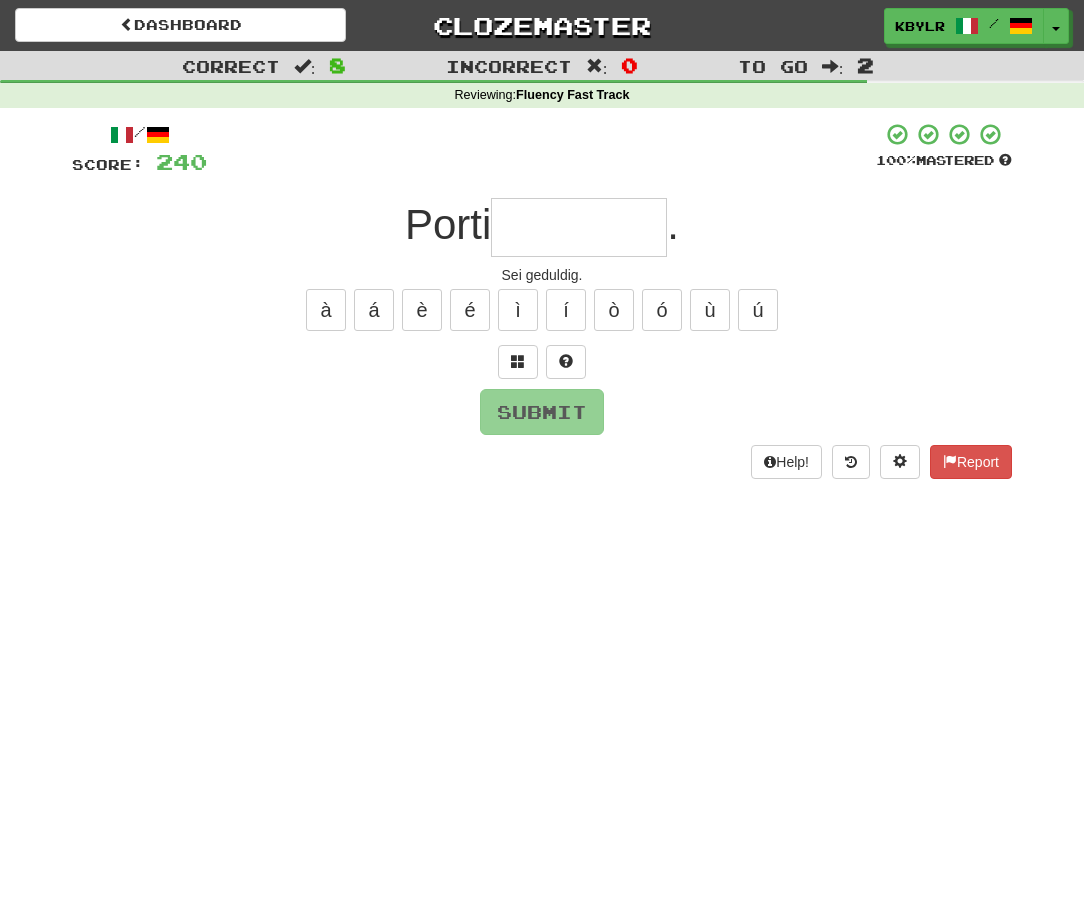 type on "*" 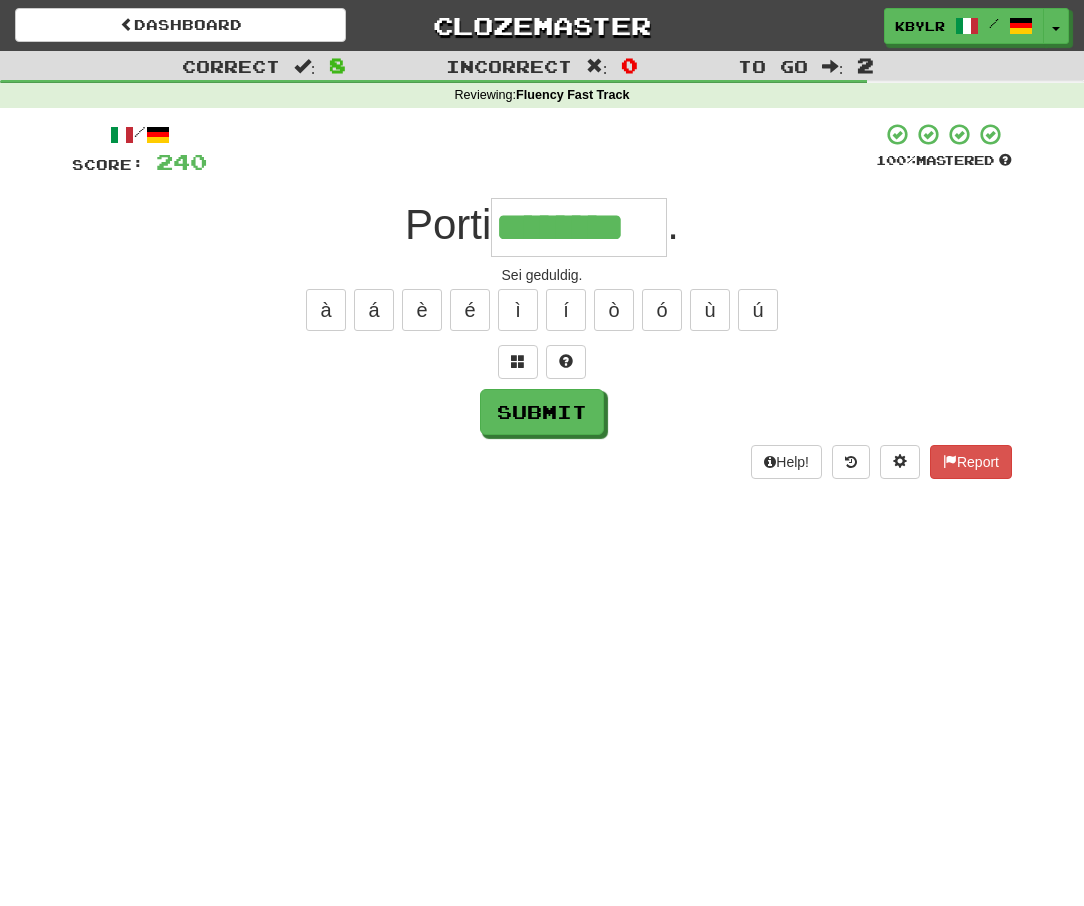 type on "********" 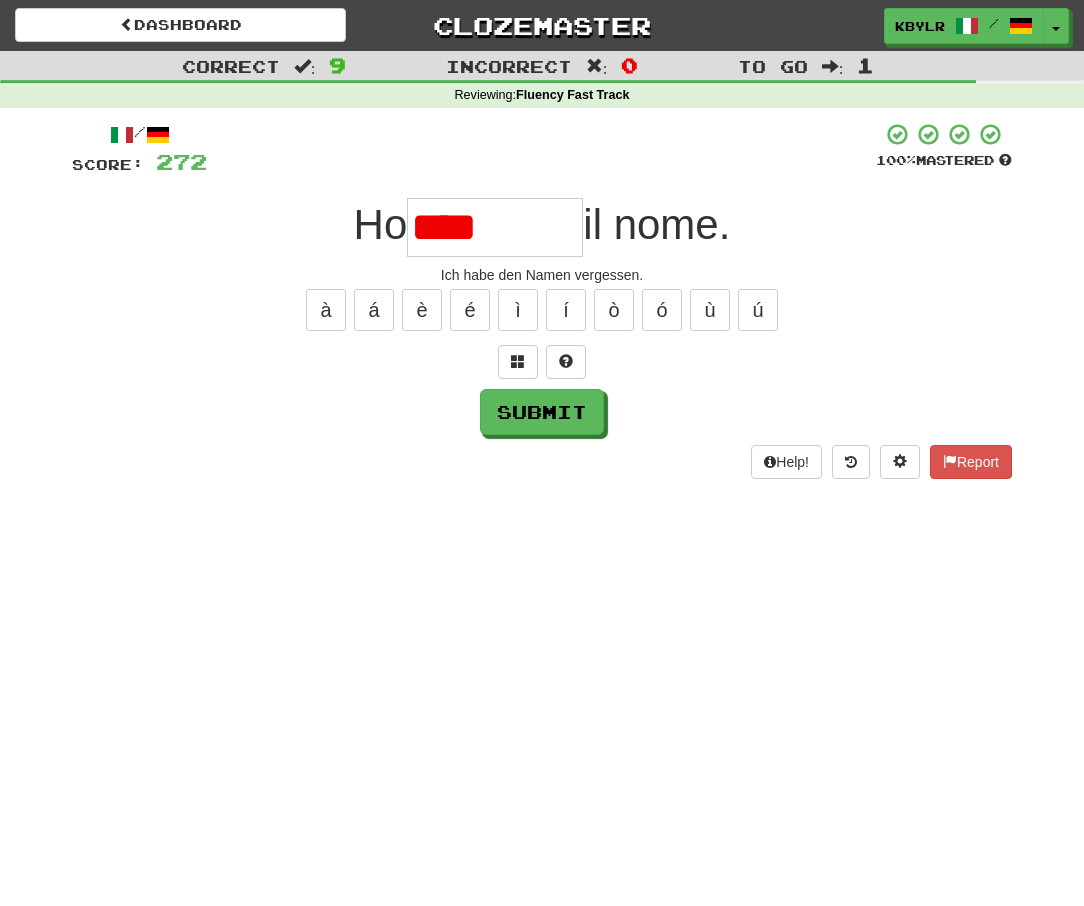 type on "*****" 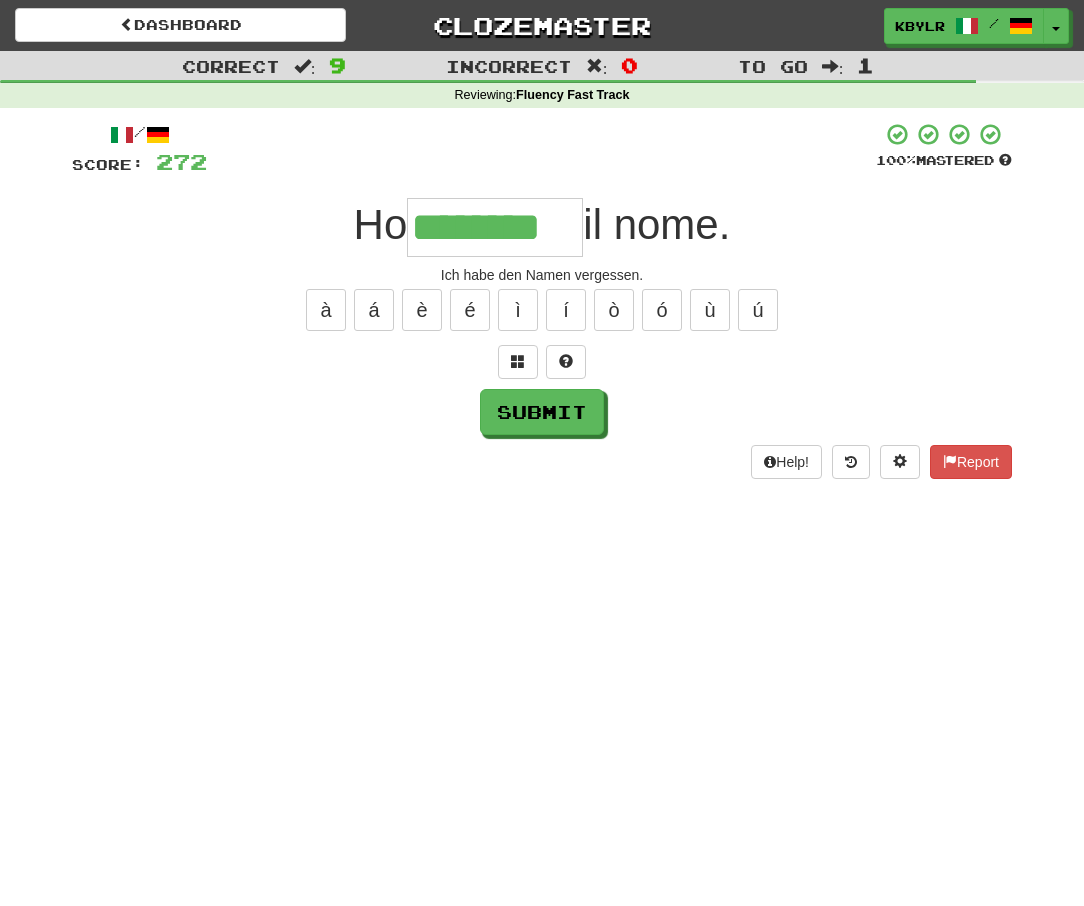 type on "********" 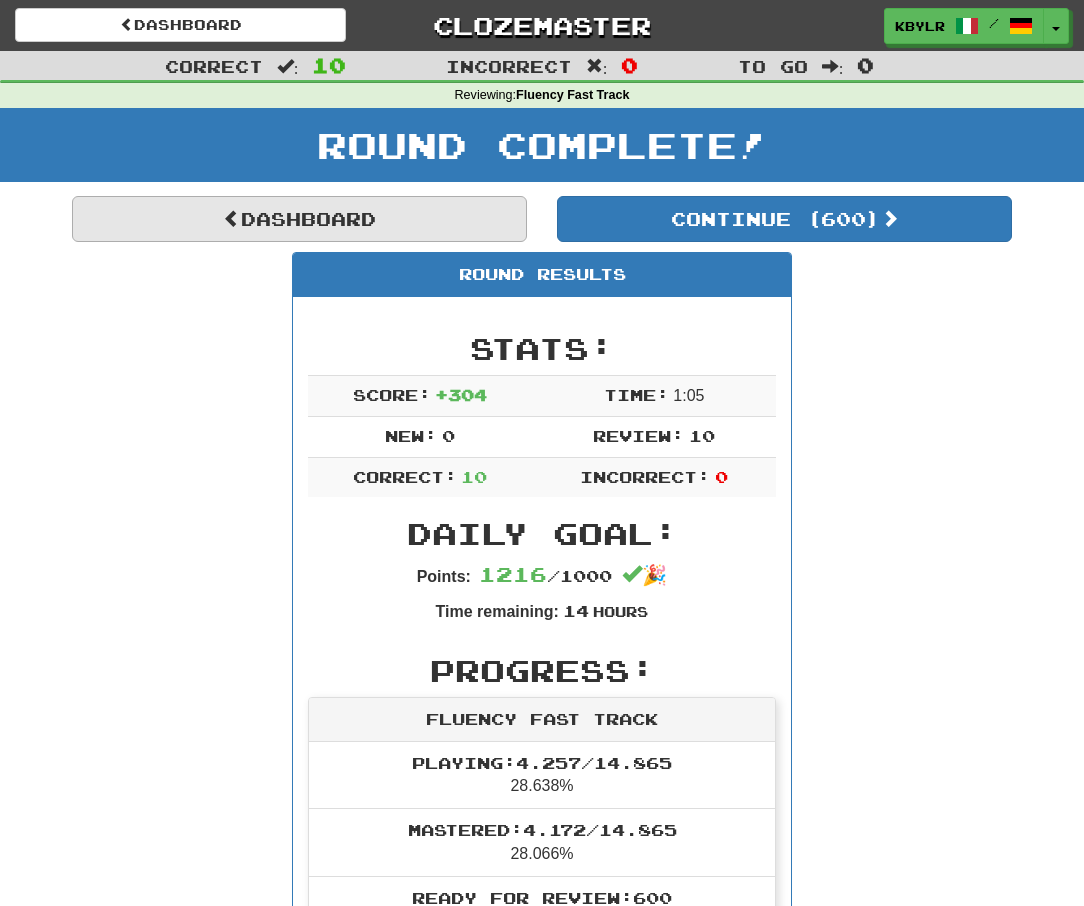 click on "Dashboard" at bounding box center [299, 219] 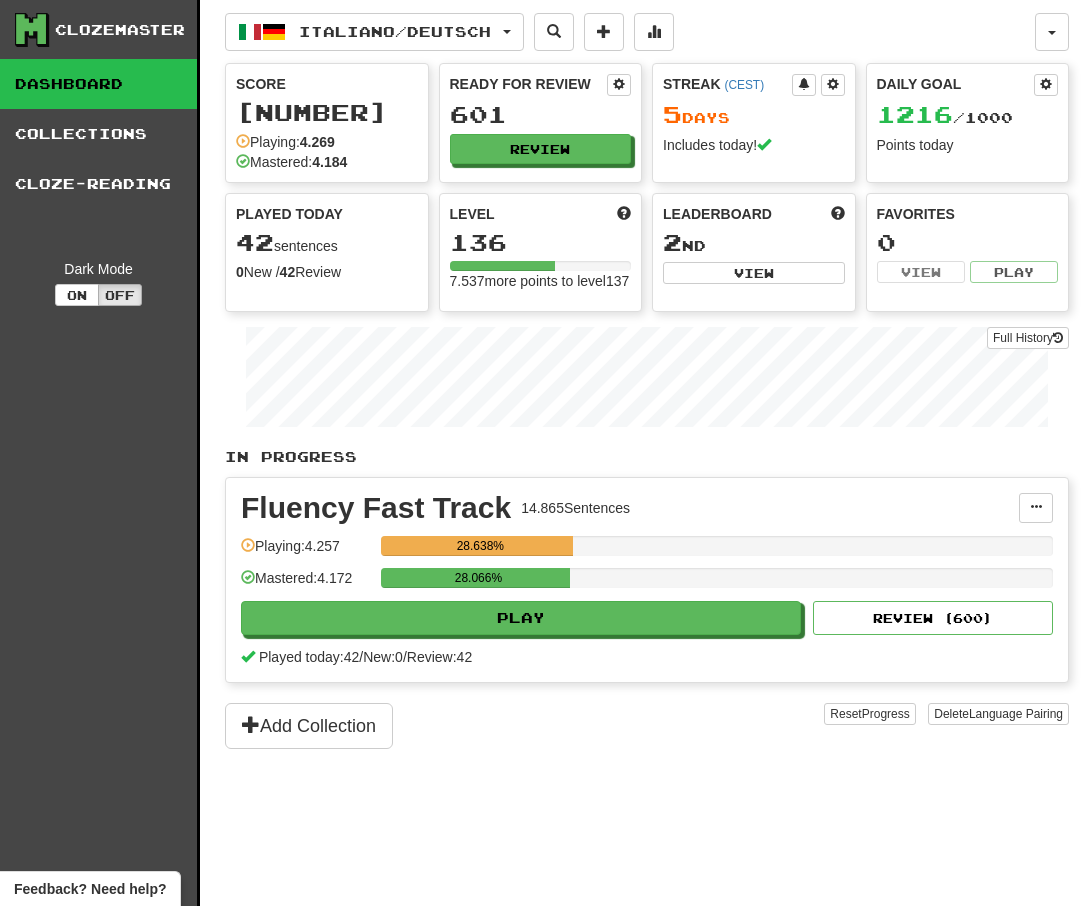 scroll, scrollTop: 0, scrollLeft: 0, axis: both 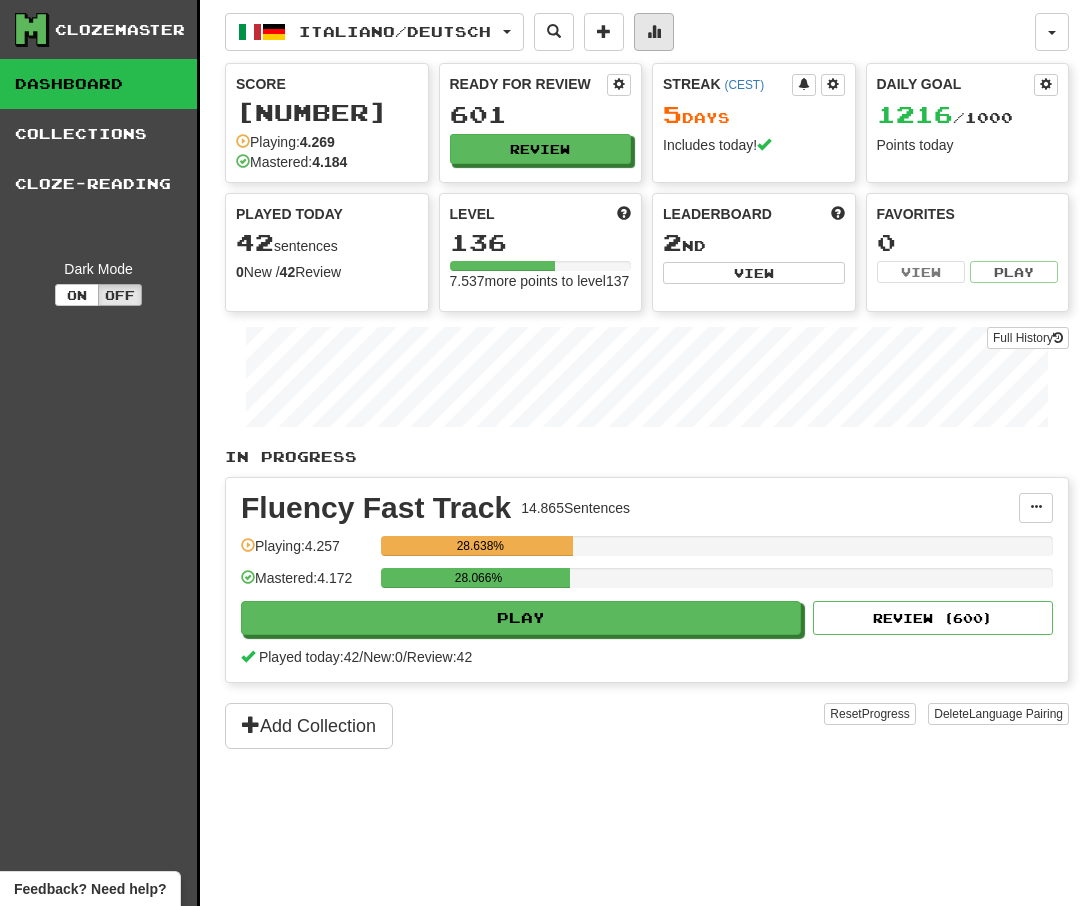 click at bounding box center [654, 31] 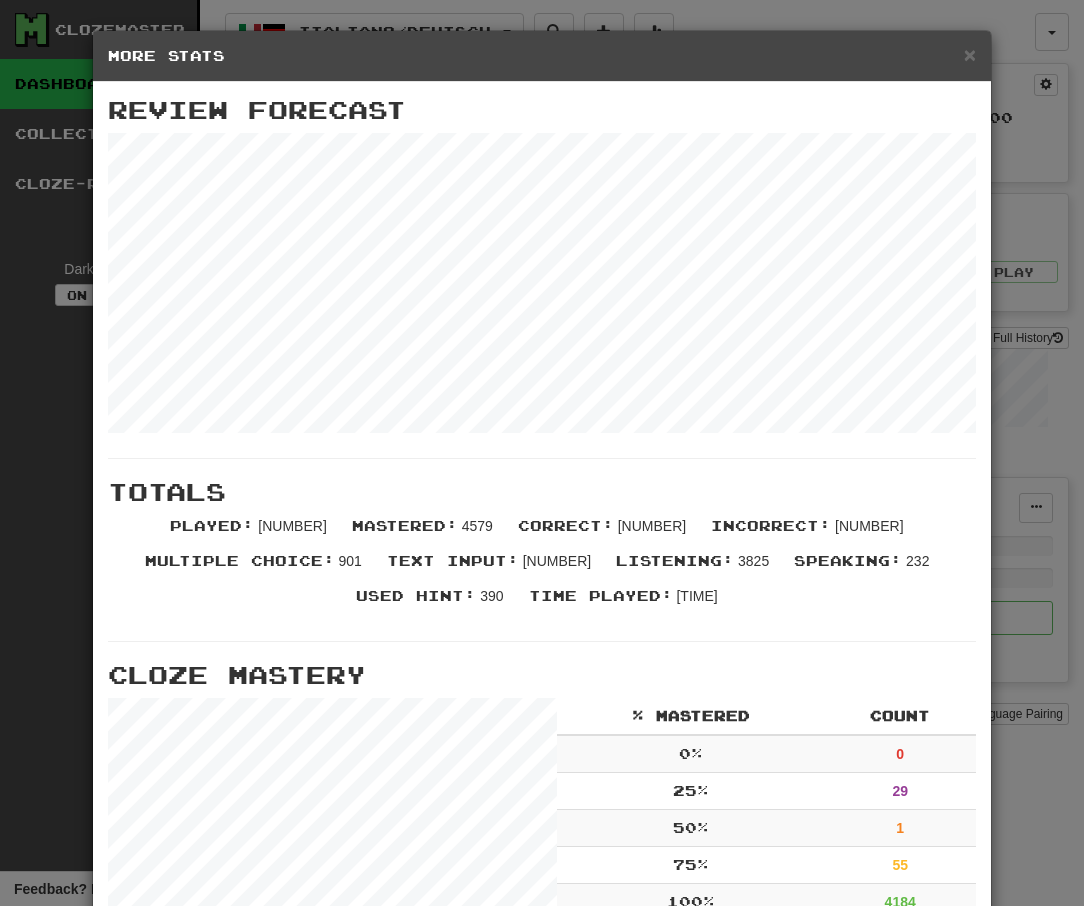 click on "× More Stats Review Forecast Totals Played :   31344 Mastered :   4579 Correct :   28127 Incorrect :   3217 Multiple Choice :   901 Text Input :   30443 Listening :   3825 Speaking :   232 Used Hint :   390 Time Played :   53:24:53 Cloze Mastery % Mastered Count 0 % 0 25 % 29 50 % 1 75 % 55 100 % 4184 Stats Per Day Close" at bounding box center (542, 453) 